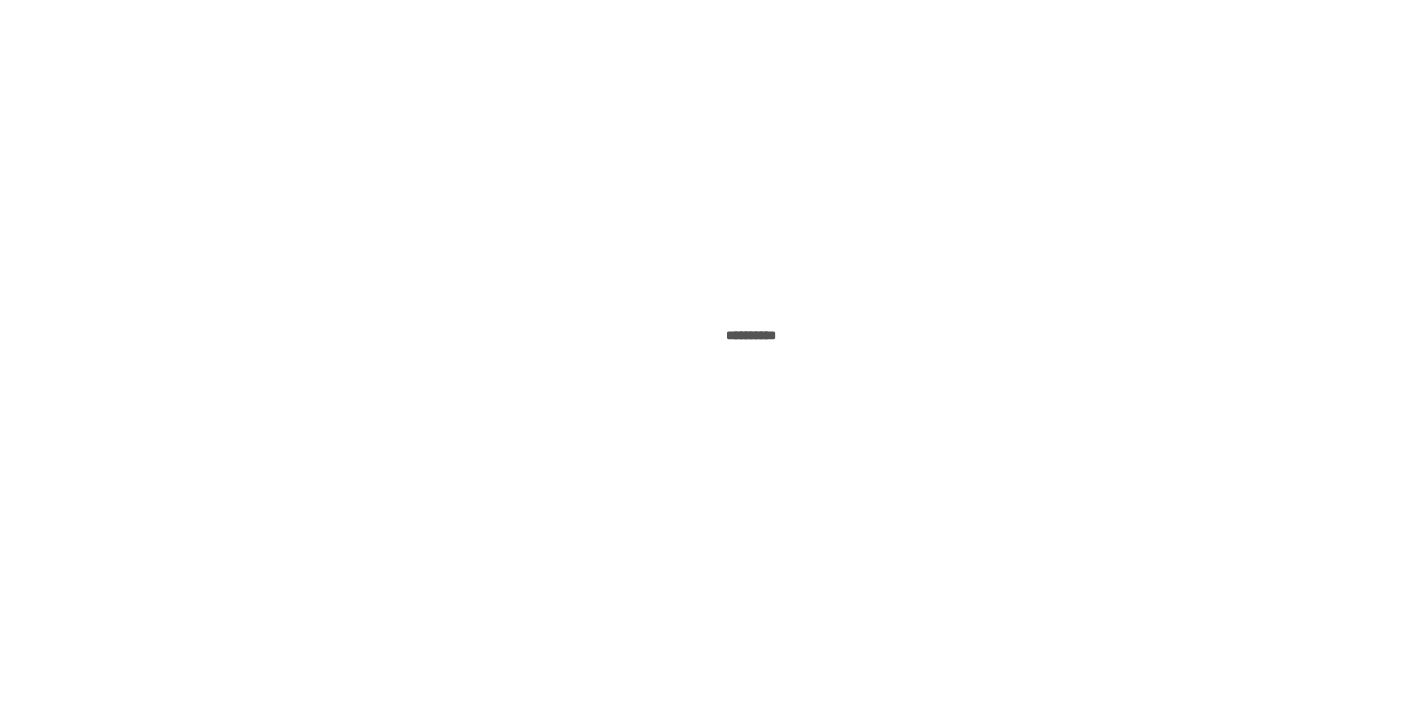 scroll, scrollTop: 0, scrollLeft: 0, axis: both 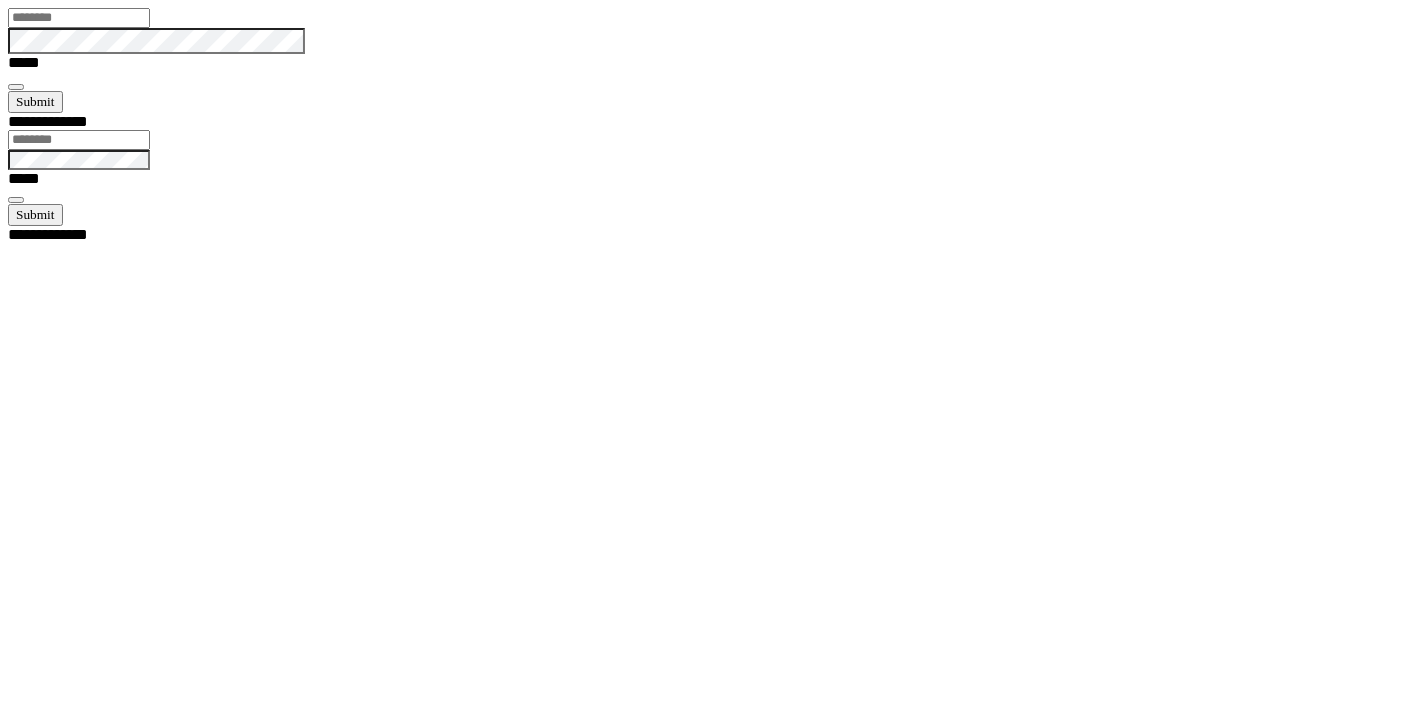 type on "*****" 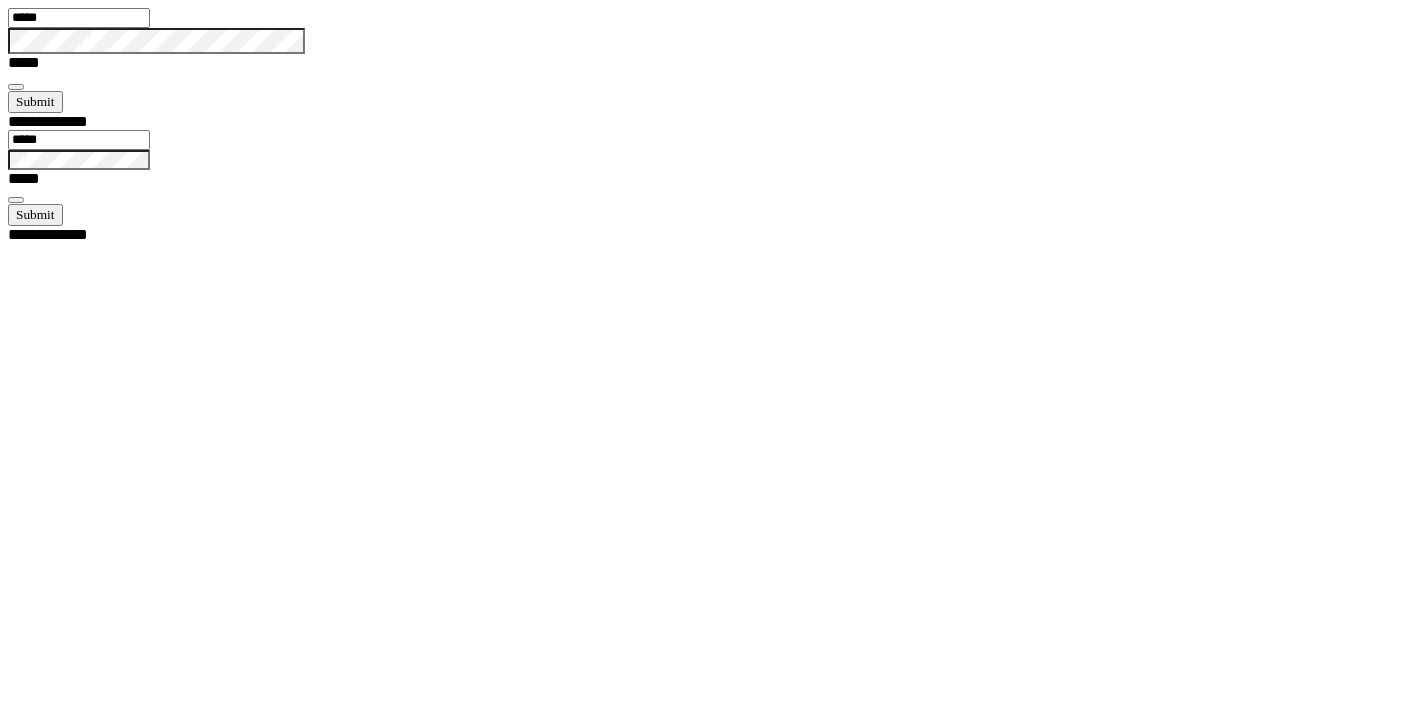 click at bounding box center (16, 87) 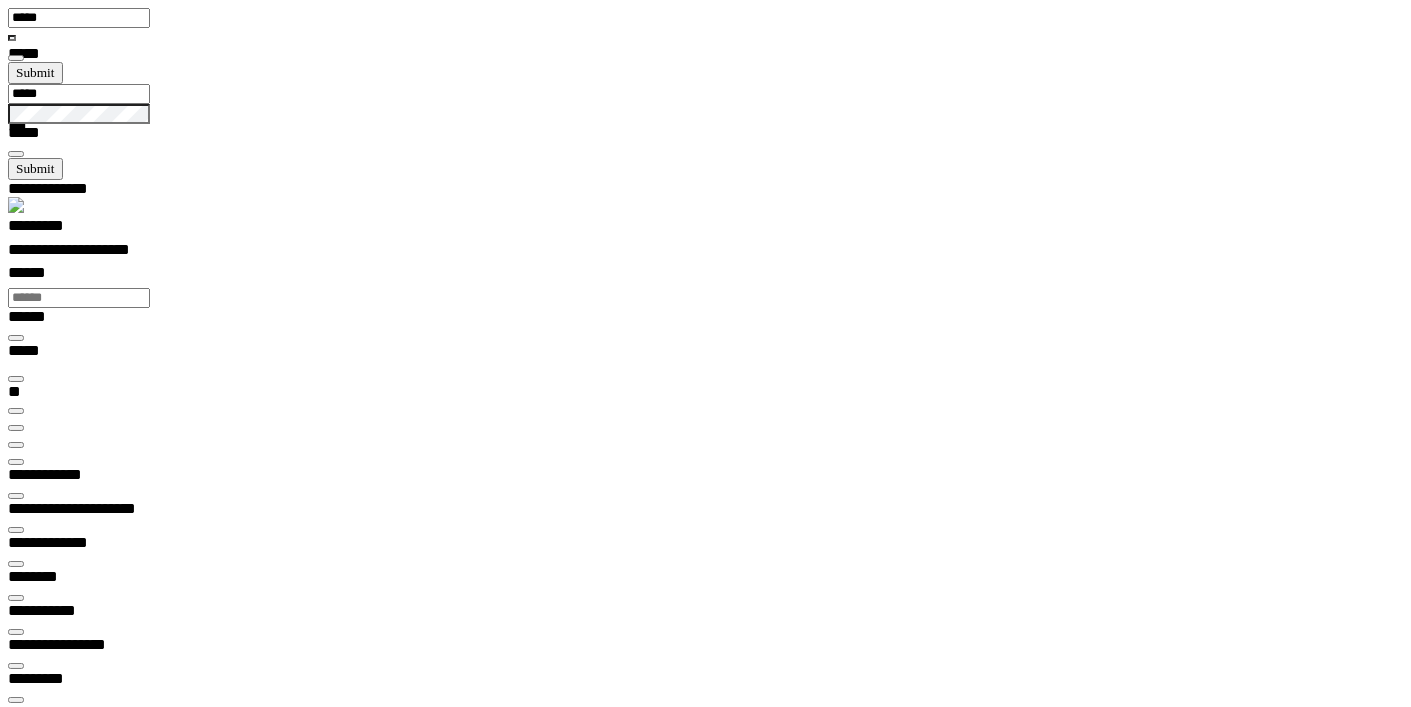 click at bounding box center (16, 445) 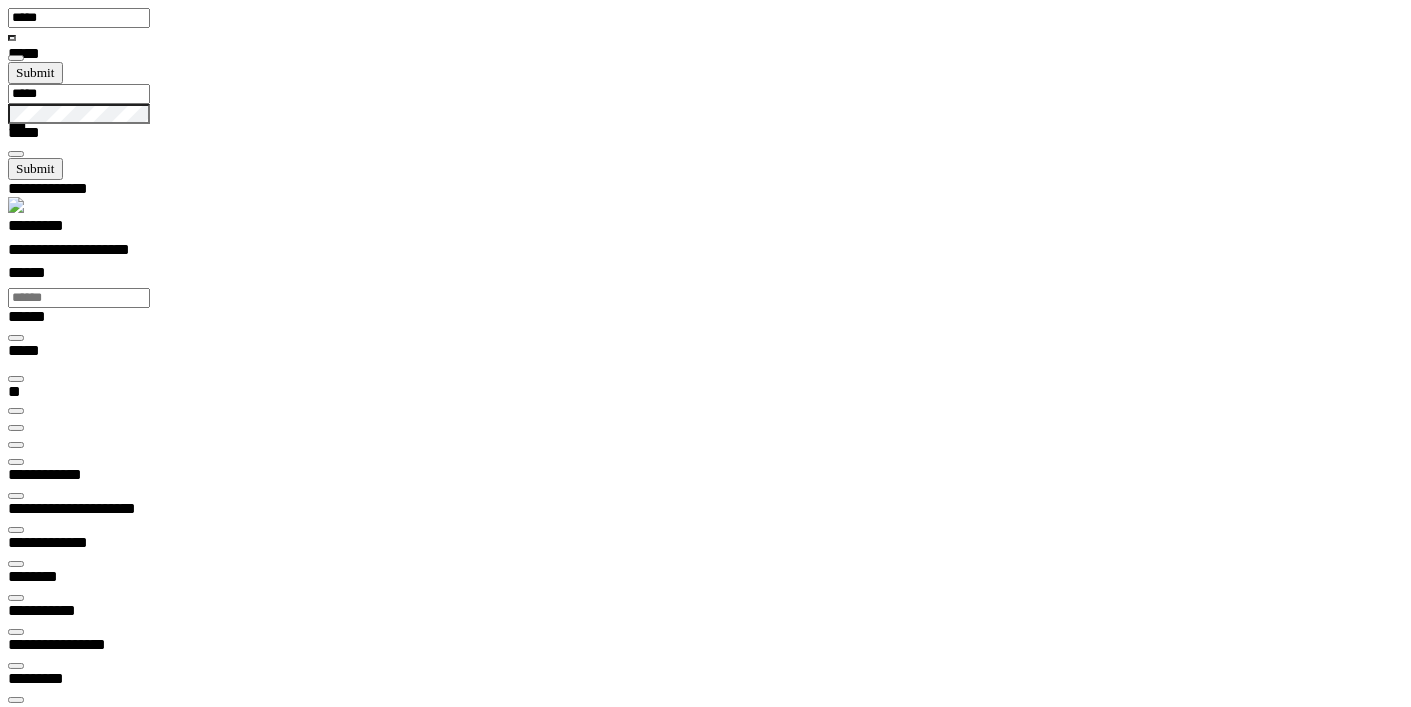 scroll, scrollTop: 0, scrollLeft: 0, axis: both 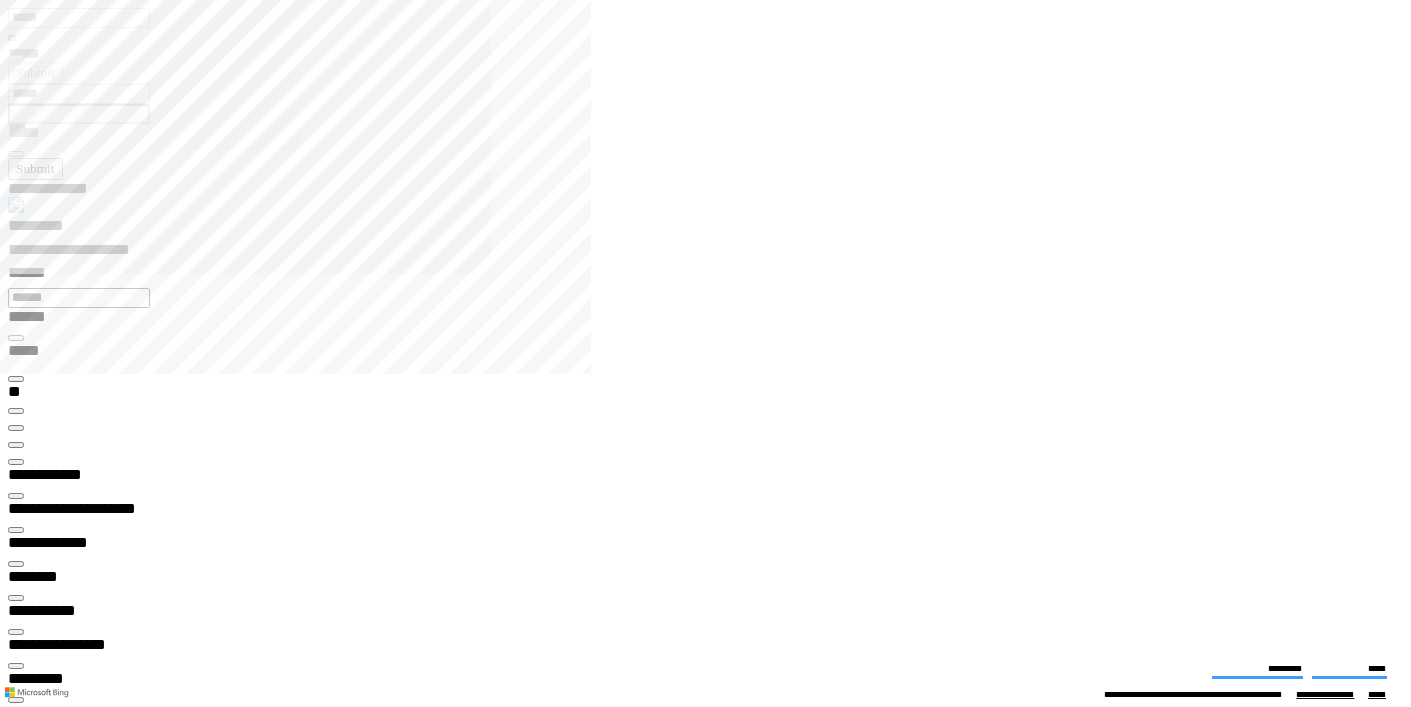 click on "**********" at bounding box center (450, 13306) 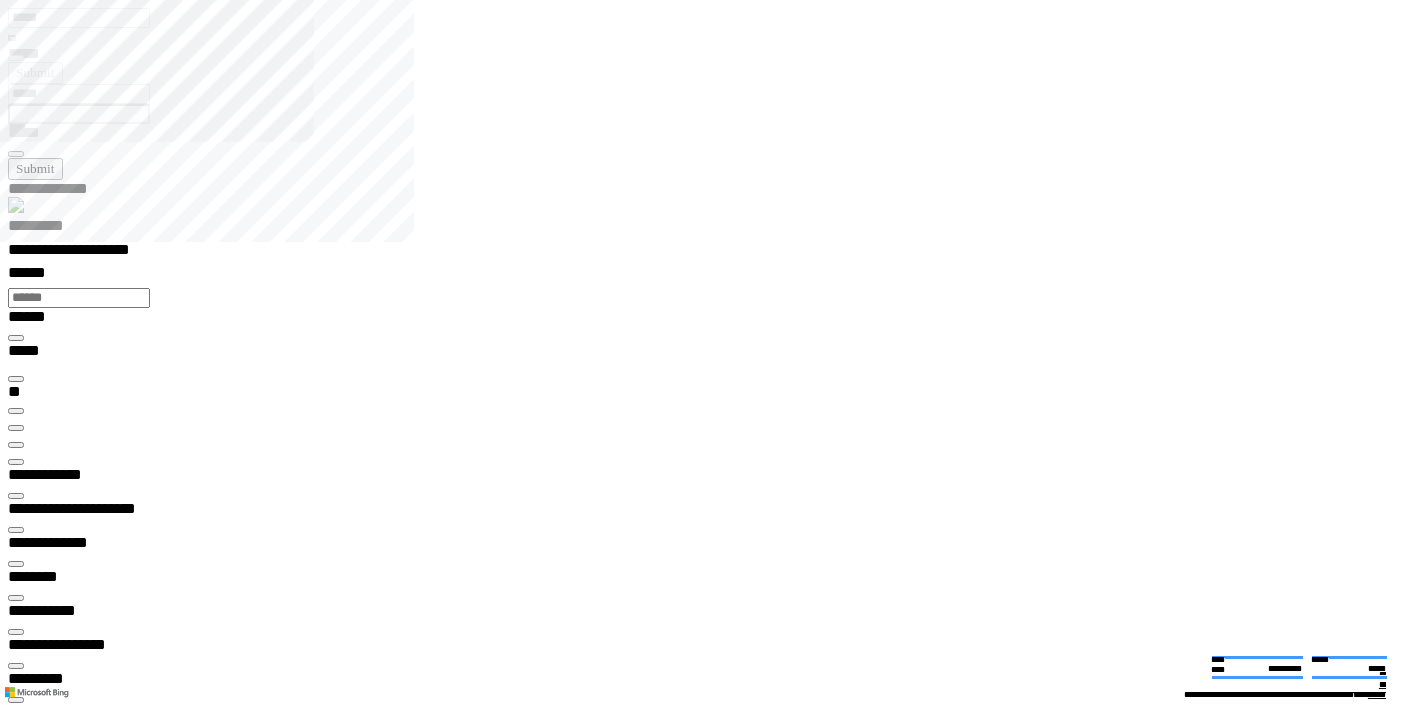 type on "*********" 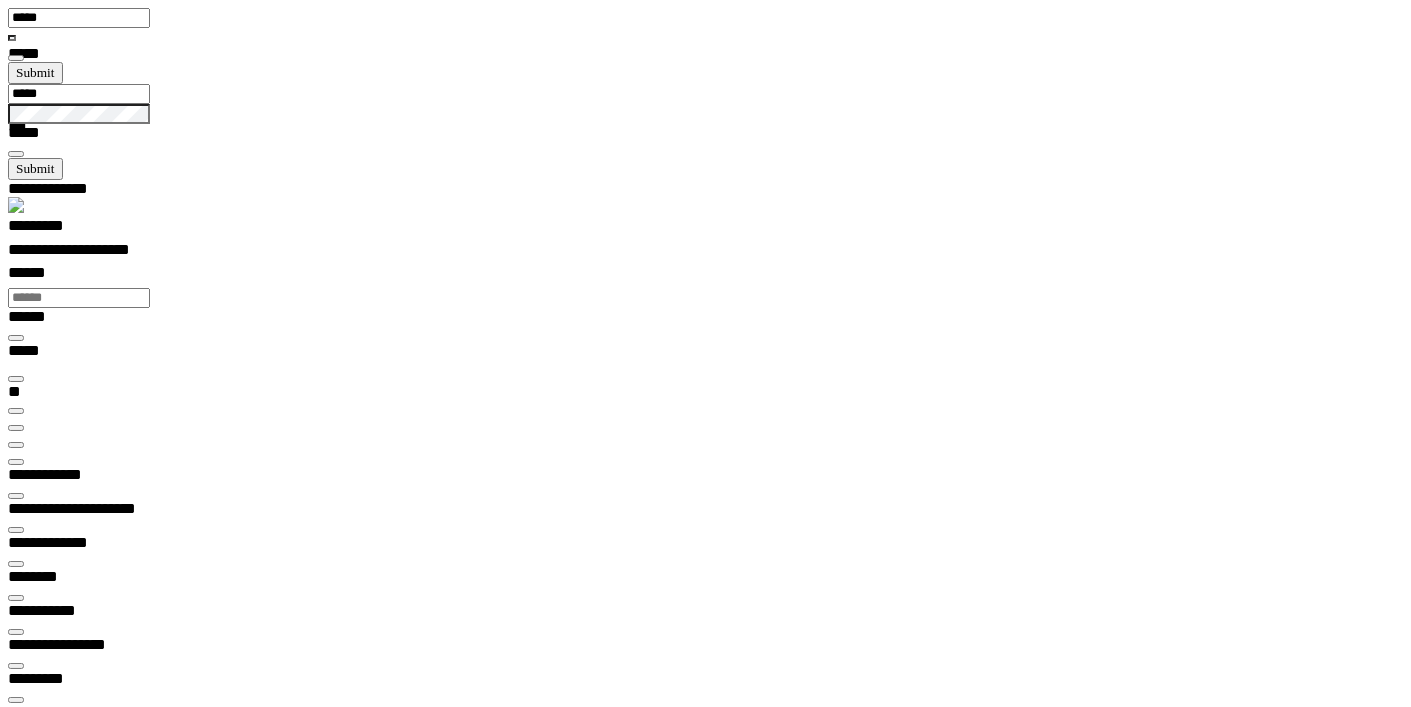 scroll, scrollTop: 99971, scrollLeft: 99870, axis: both 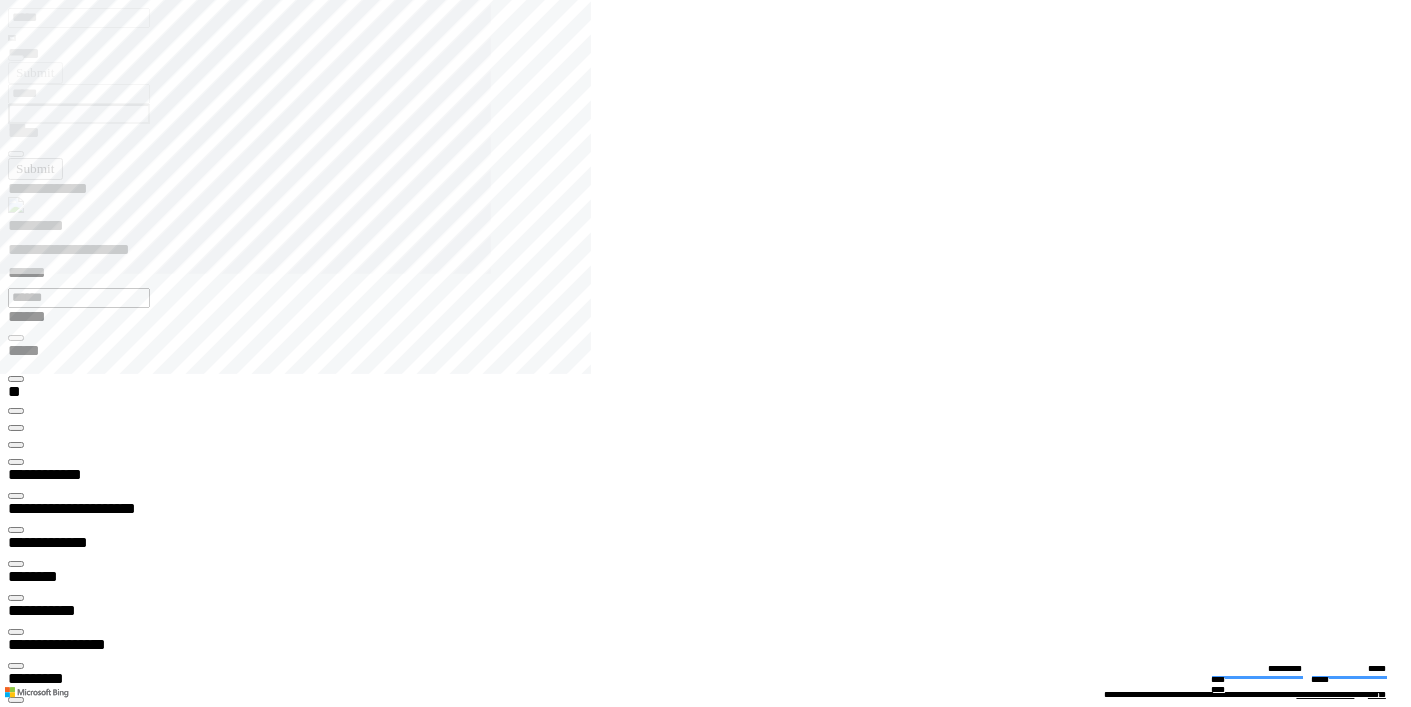 click on "**********" at bounding box center (66, 13611) 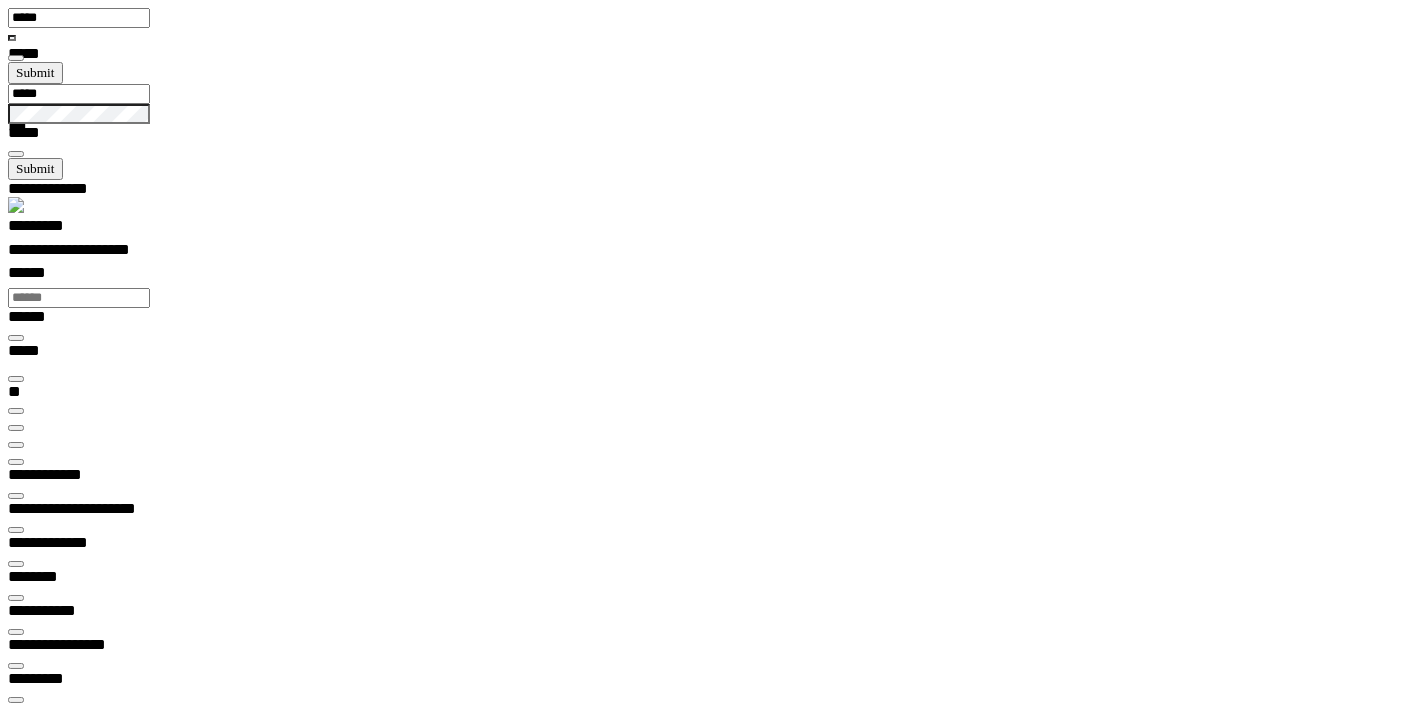scroll, scrollTop: 99969, scrollLeft: 99788, axis: both 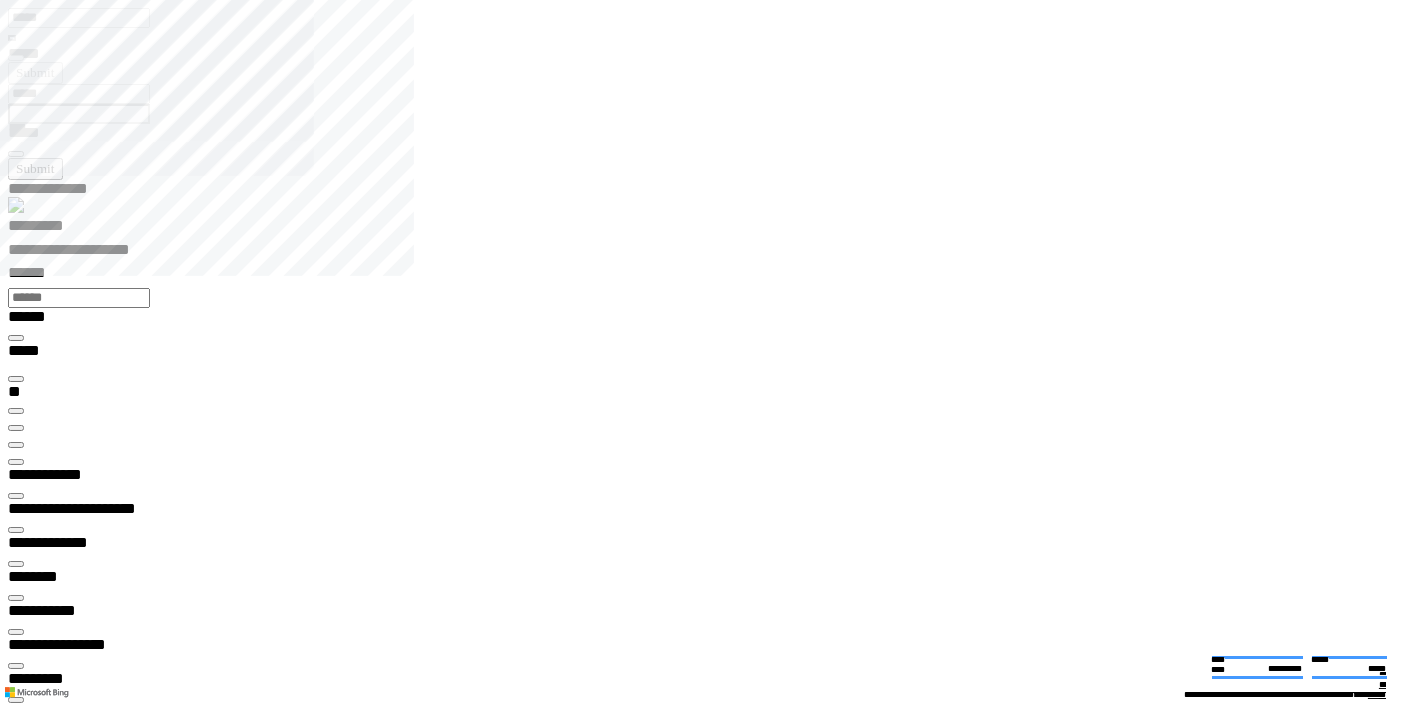 type on "*********" 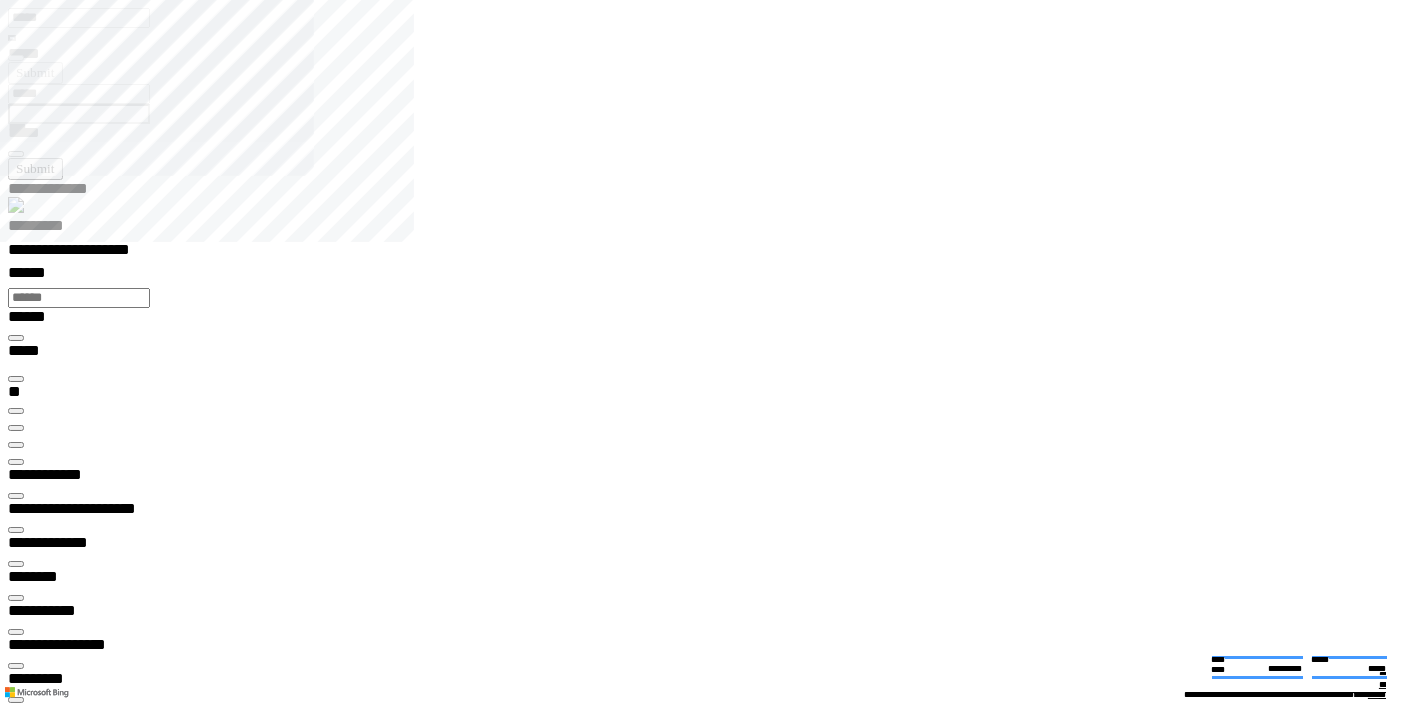 click at bounding box center [16, 20489] 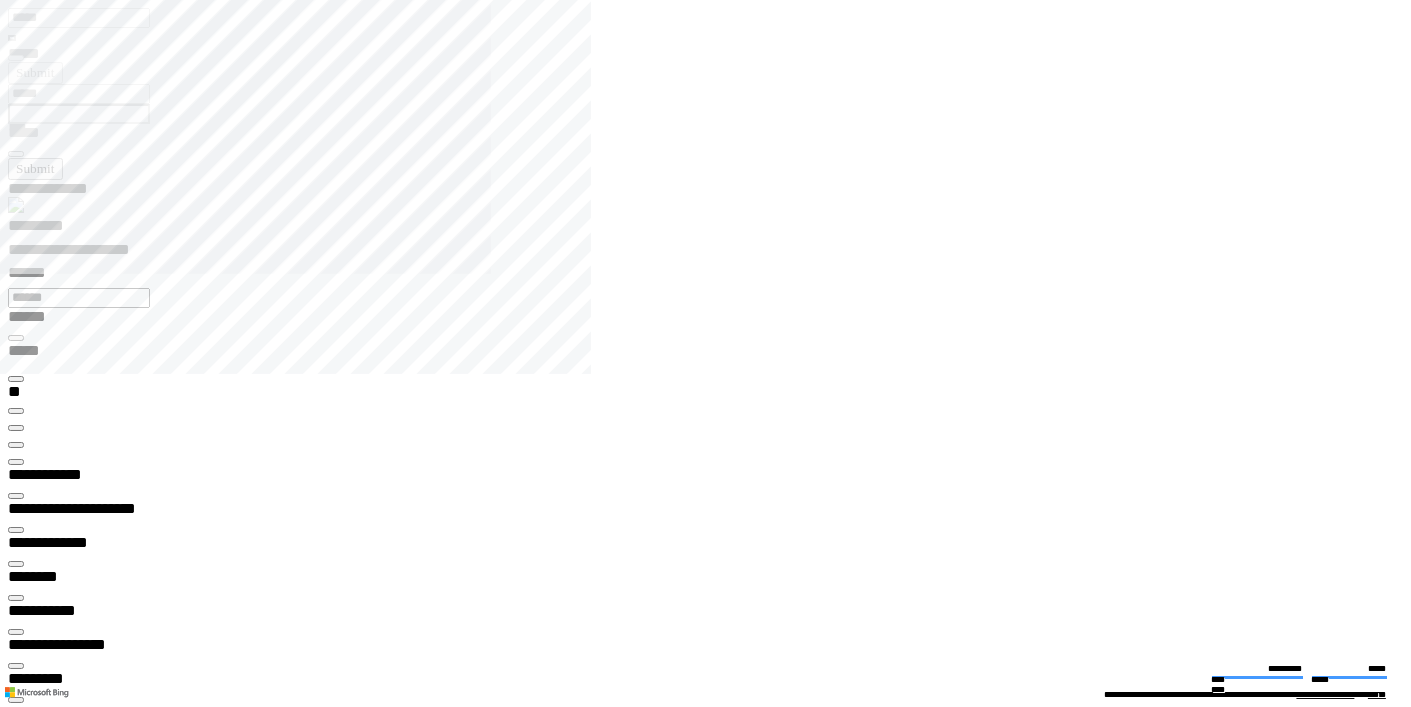 click on "**********" at bounding box center (66, 13858) 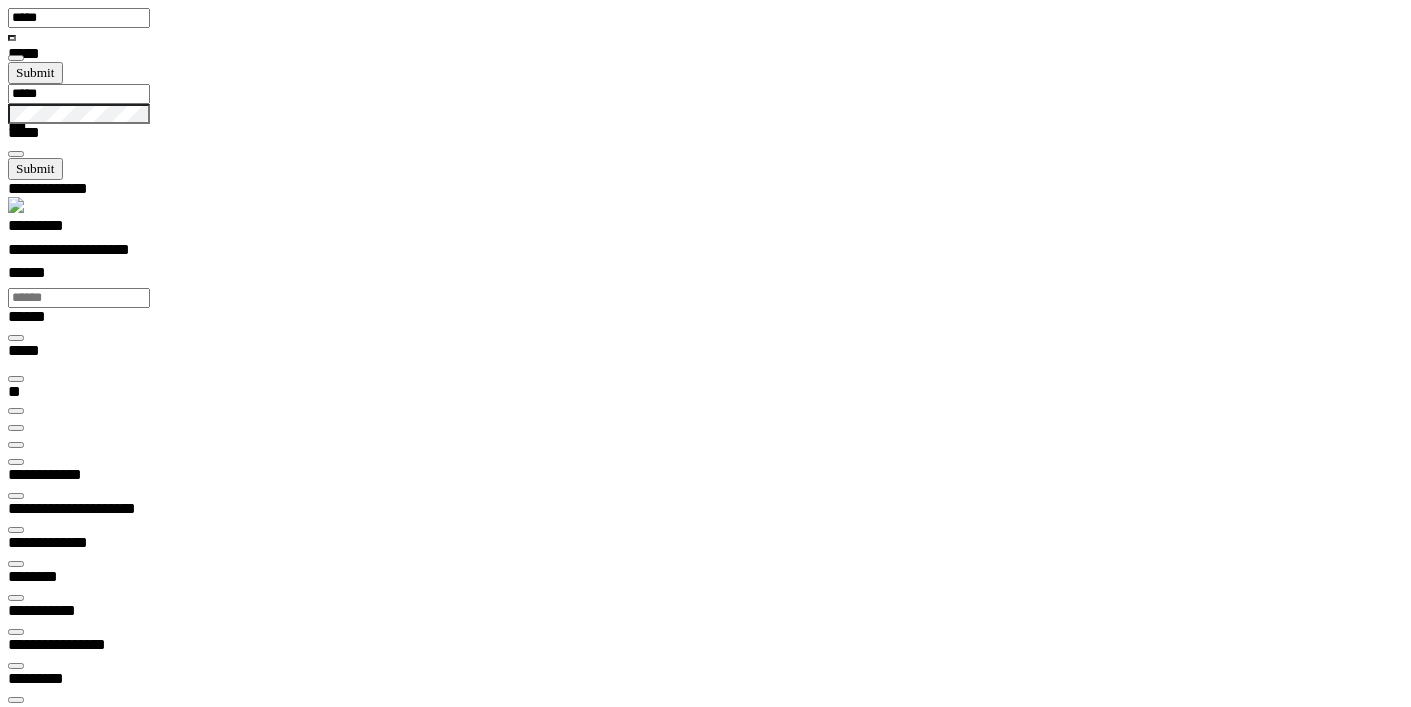 scroll, scrollTop: 0, scrollLeft: 0, axis: both 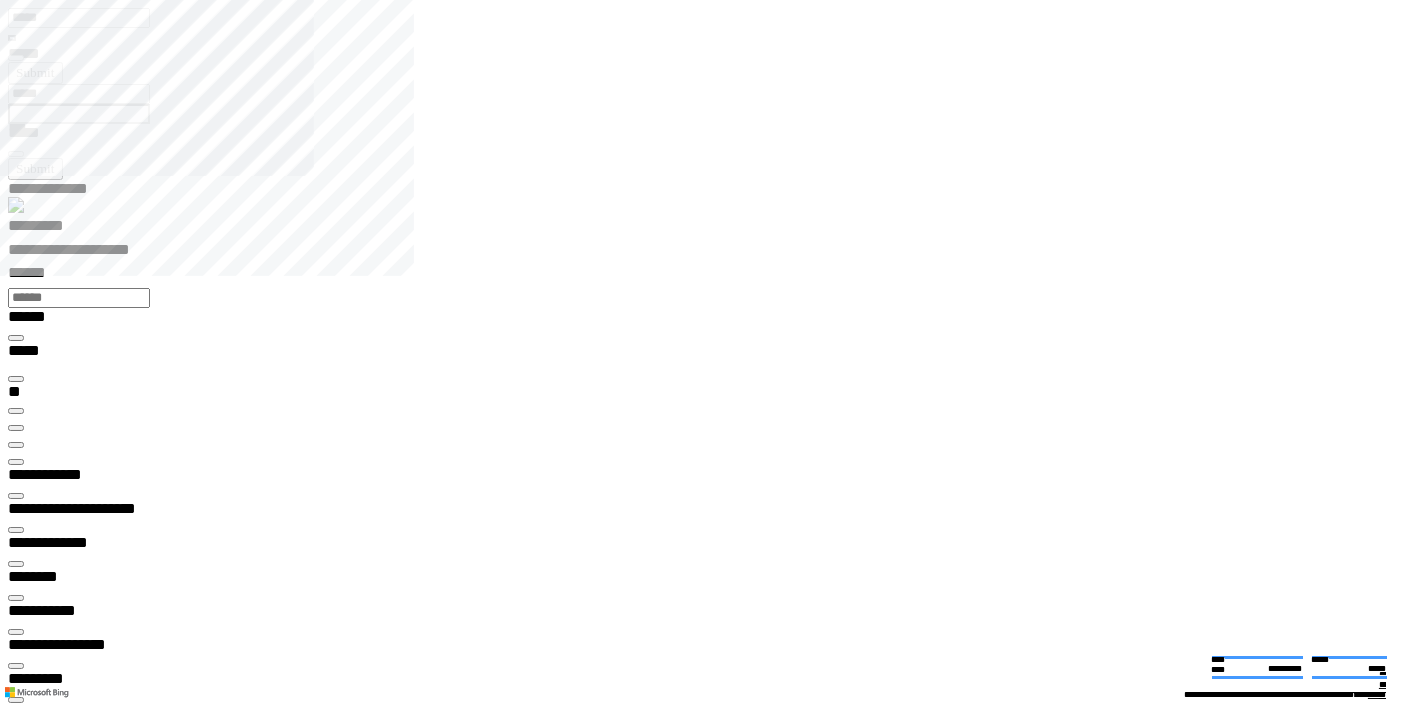 type on "*********" 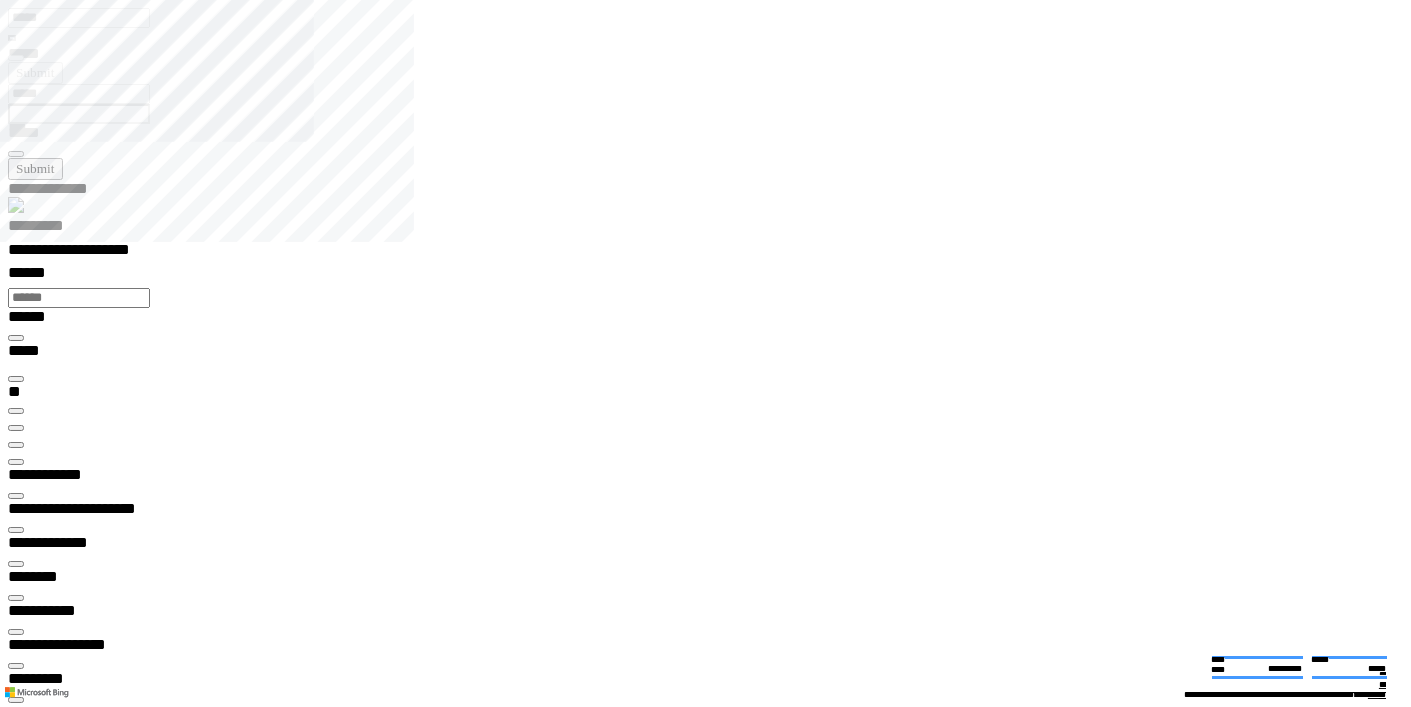 scroll, scrollTop: 606, scrollLeft: 0, axis: vertical 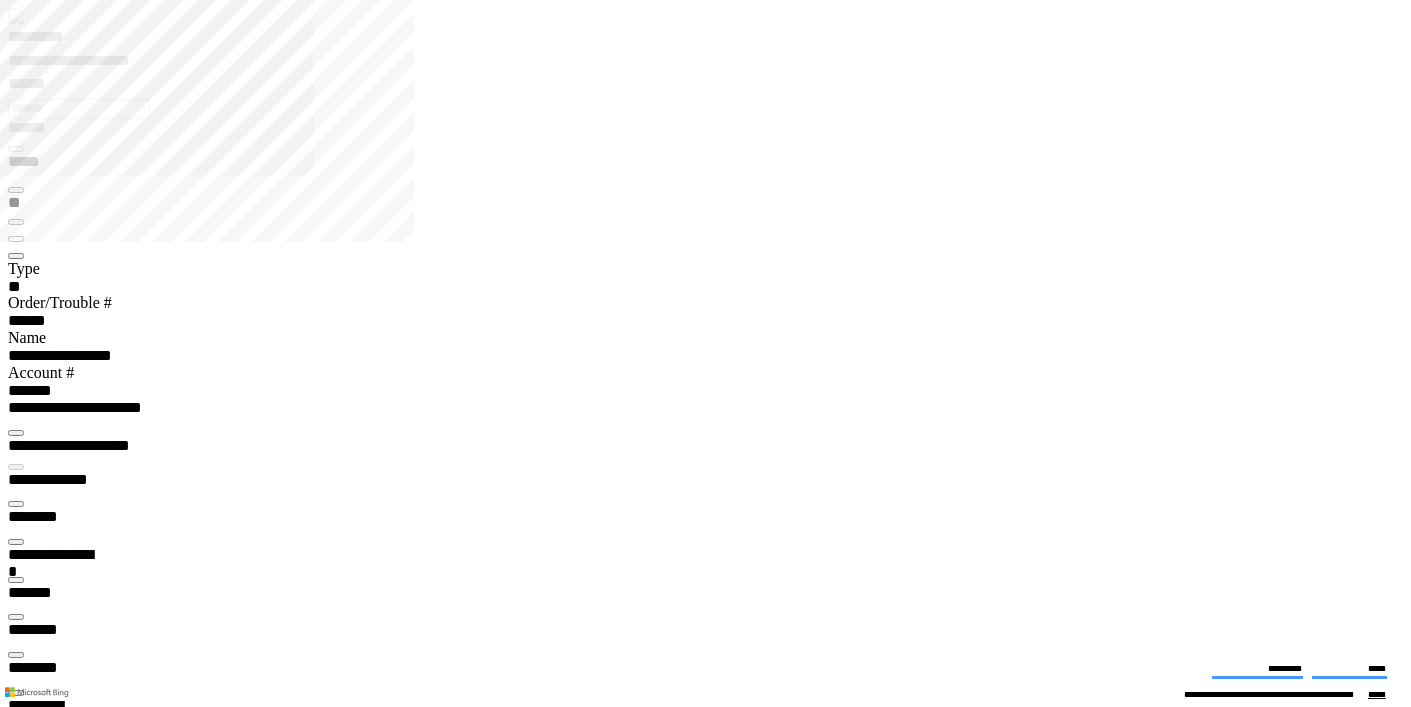 type on "*********" 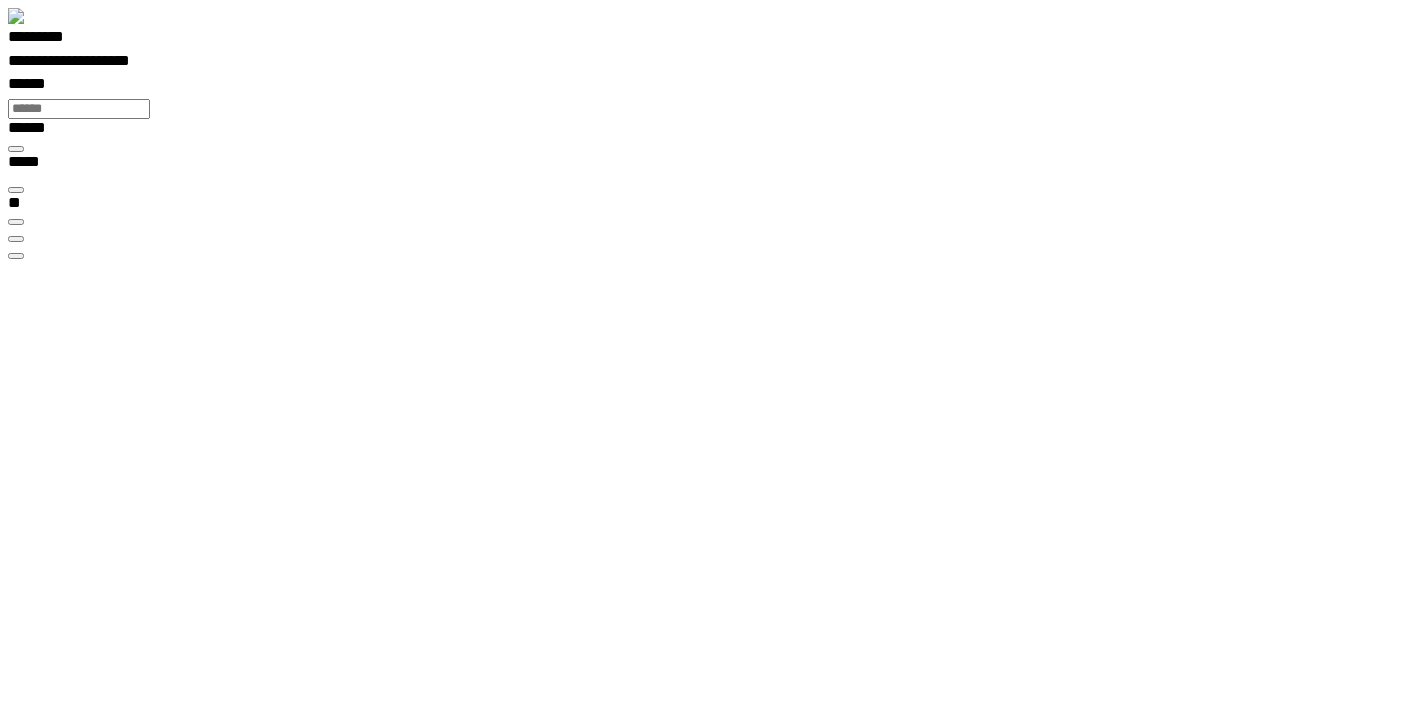 scroll, scrollTop: 99755, scrollLeft: 99508, axis: both 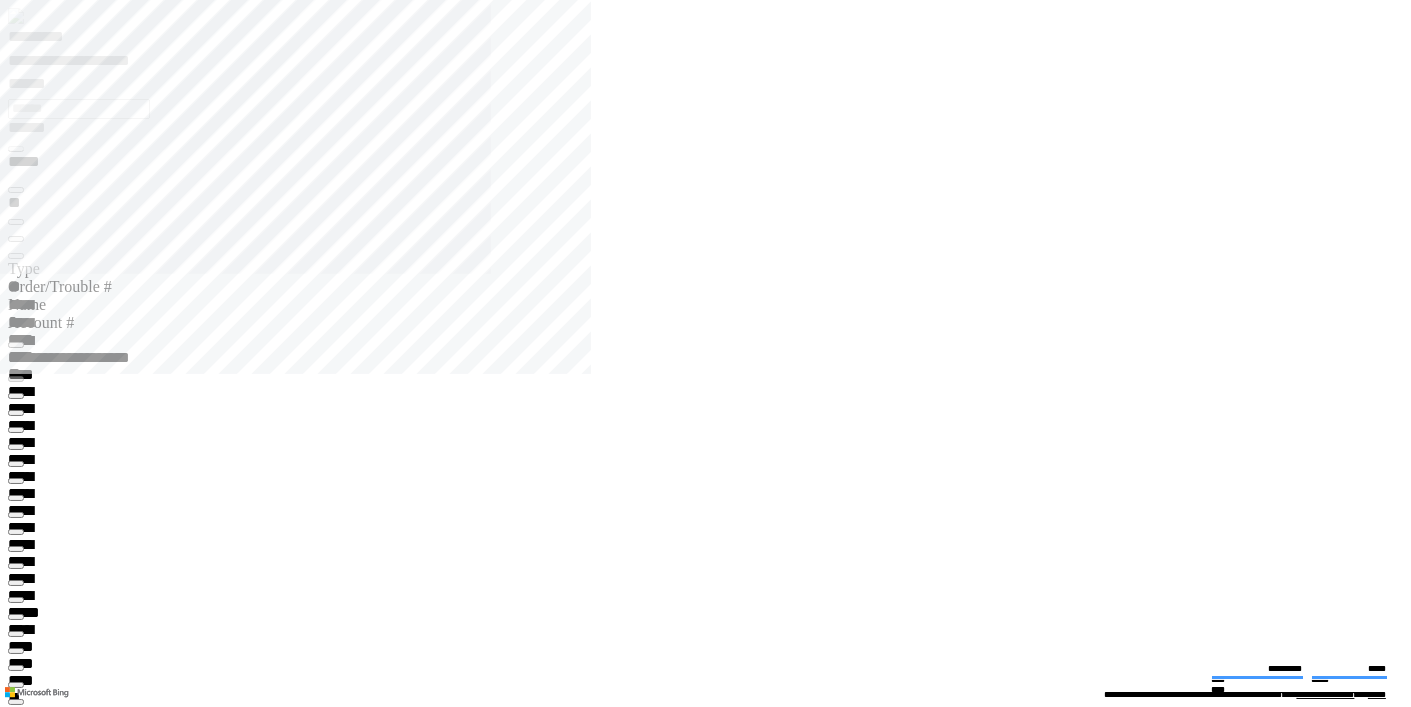 click on "**********" at bounding box center [66, 17308] 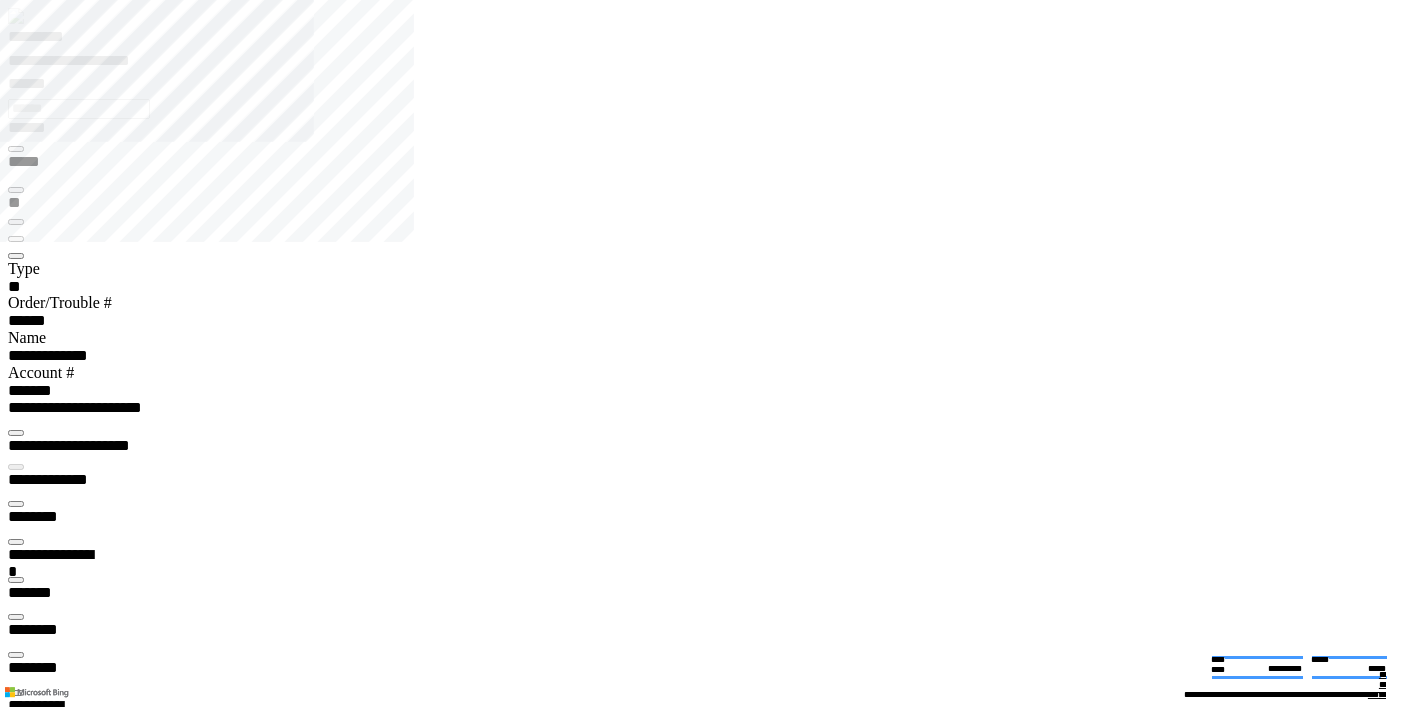drag, startPoint x: 1300, startPoint y: 351, endPoint x: 1305, endPoint y: 402, distance: 51.24451 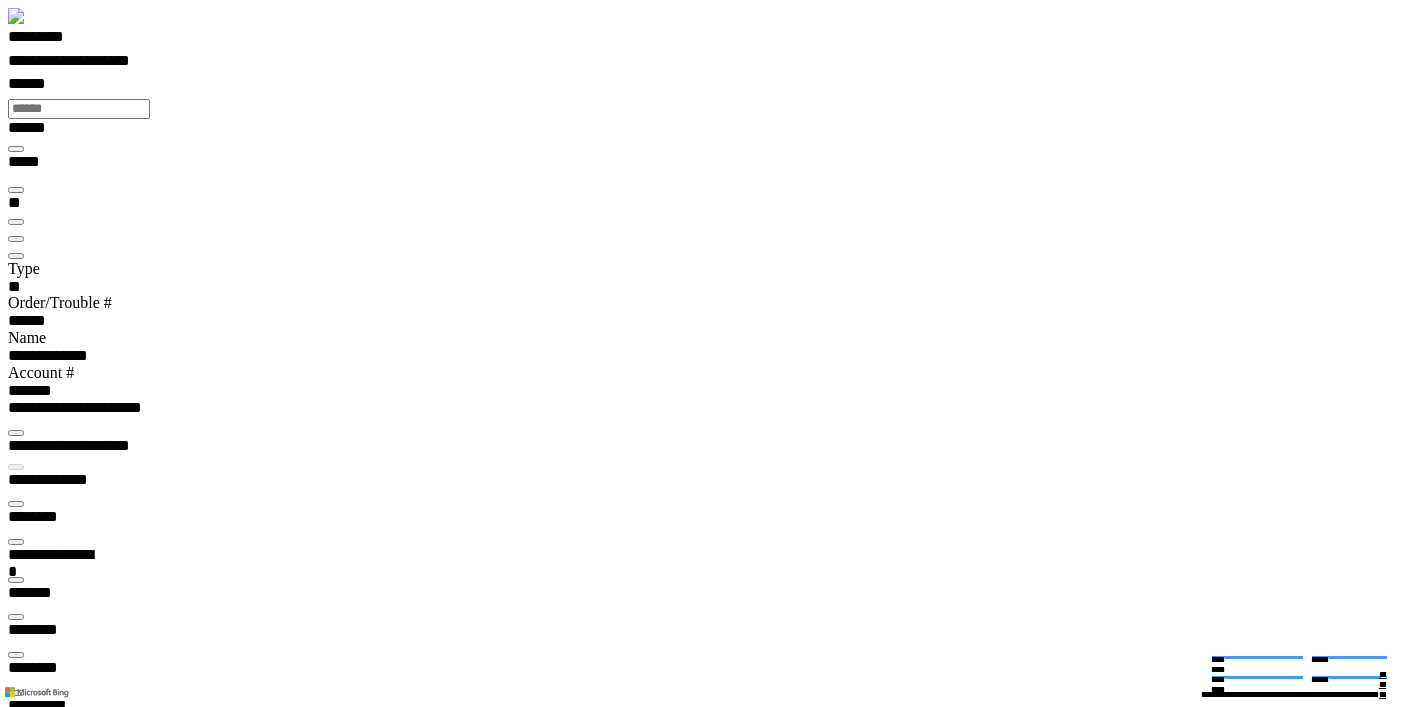 click at bounding box center (16, 504) 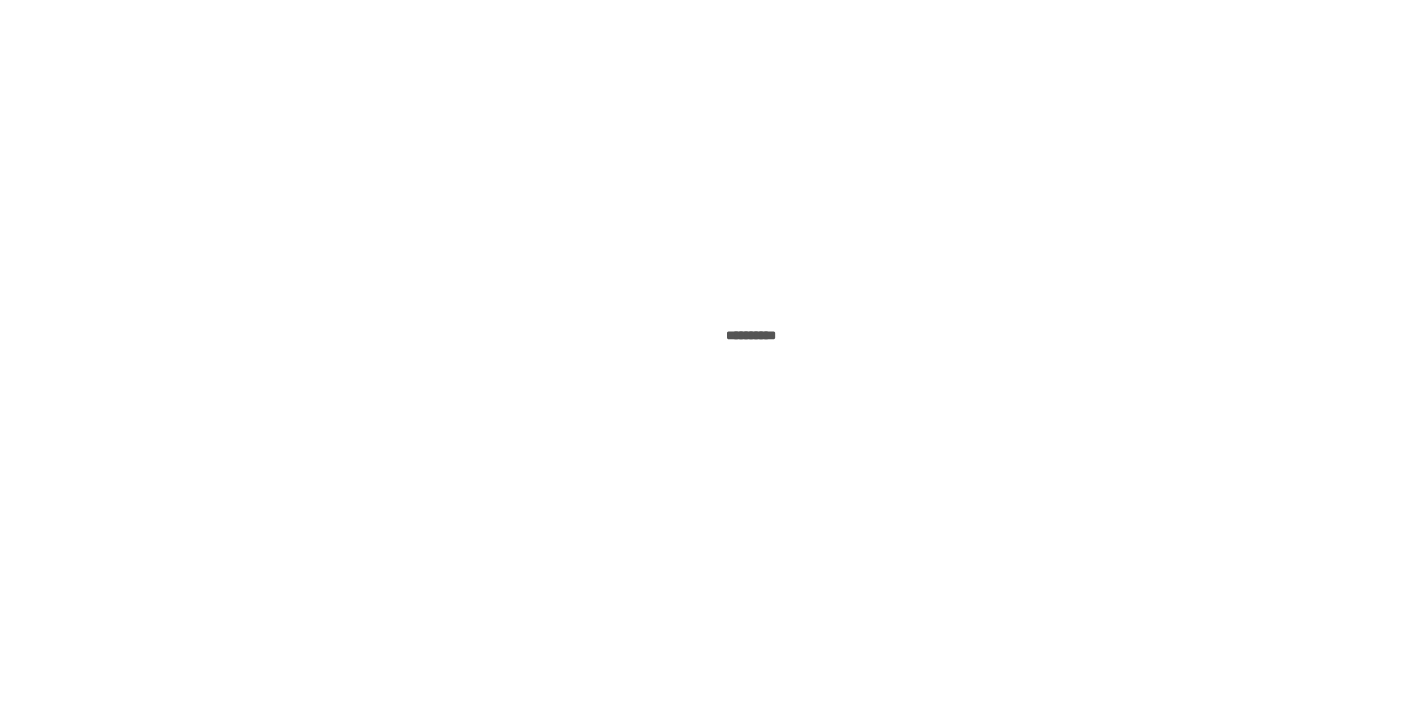 scroll, scrollTop: 0, scrollLeft: 0, axis: both 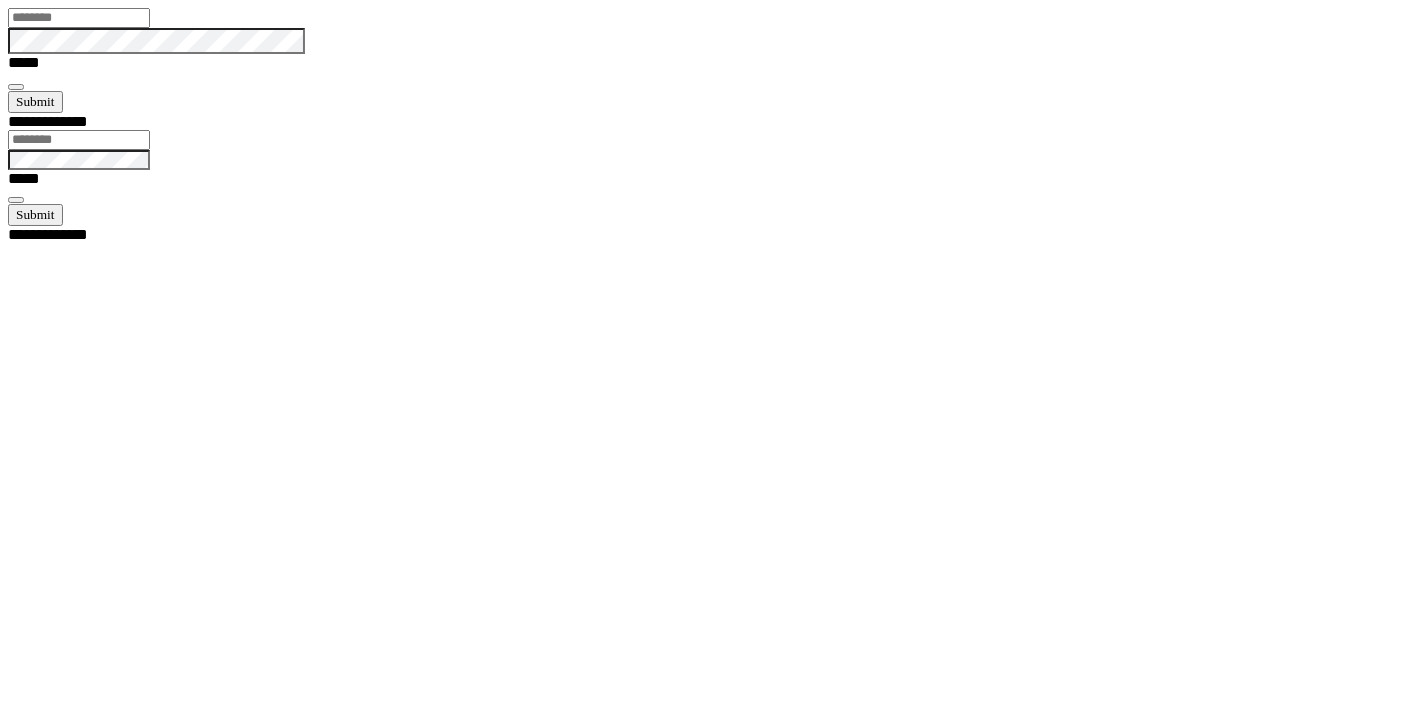 type on "*****" 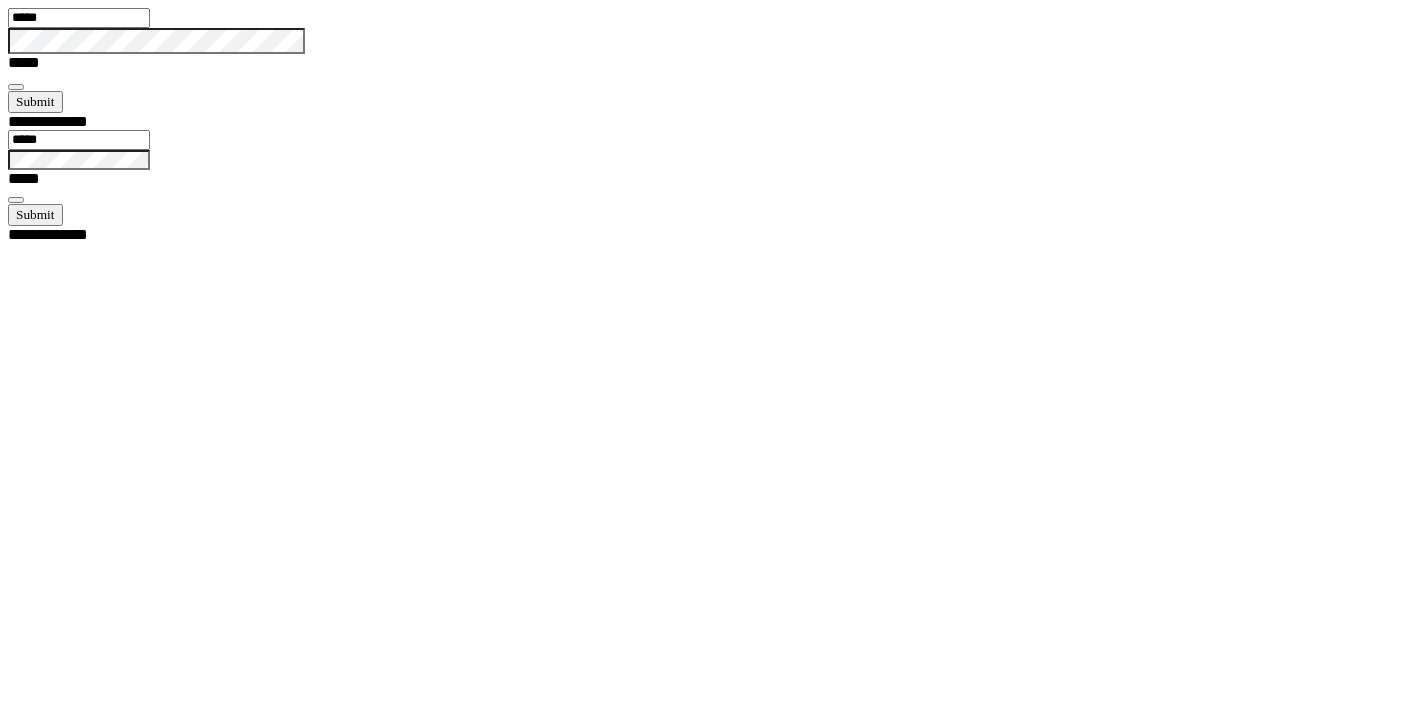 click at bounding box center (16, 87) 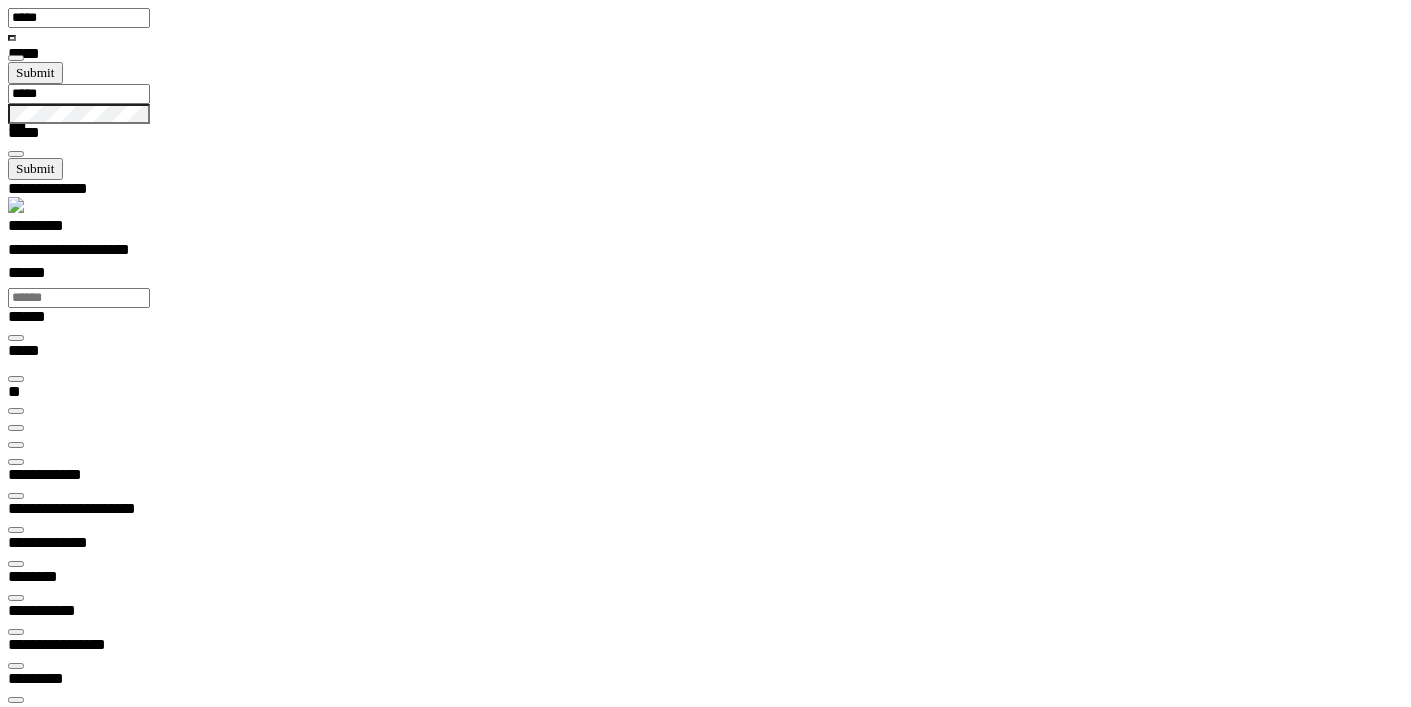click at bounding box center (16, 445) 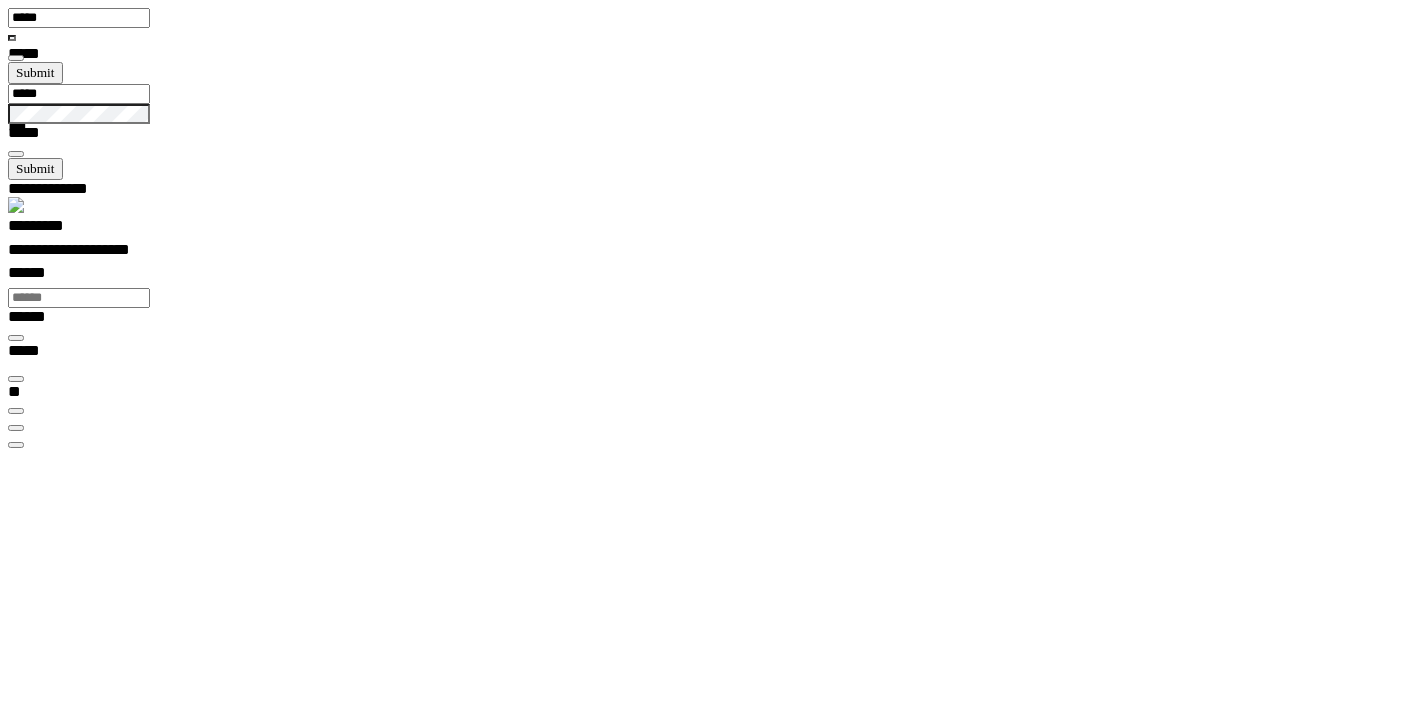 scroll, scrollTop: 99397, scrollLeft: 99800, axis: both 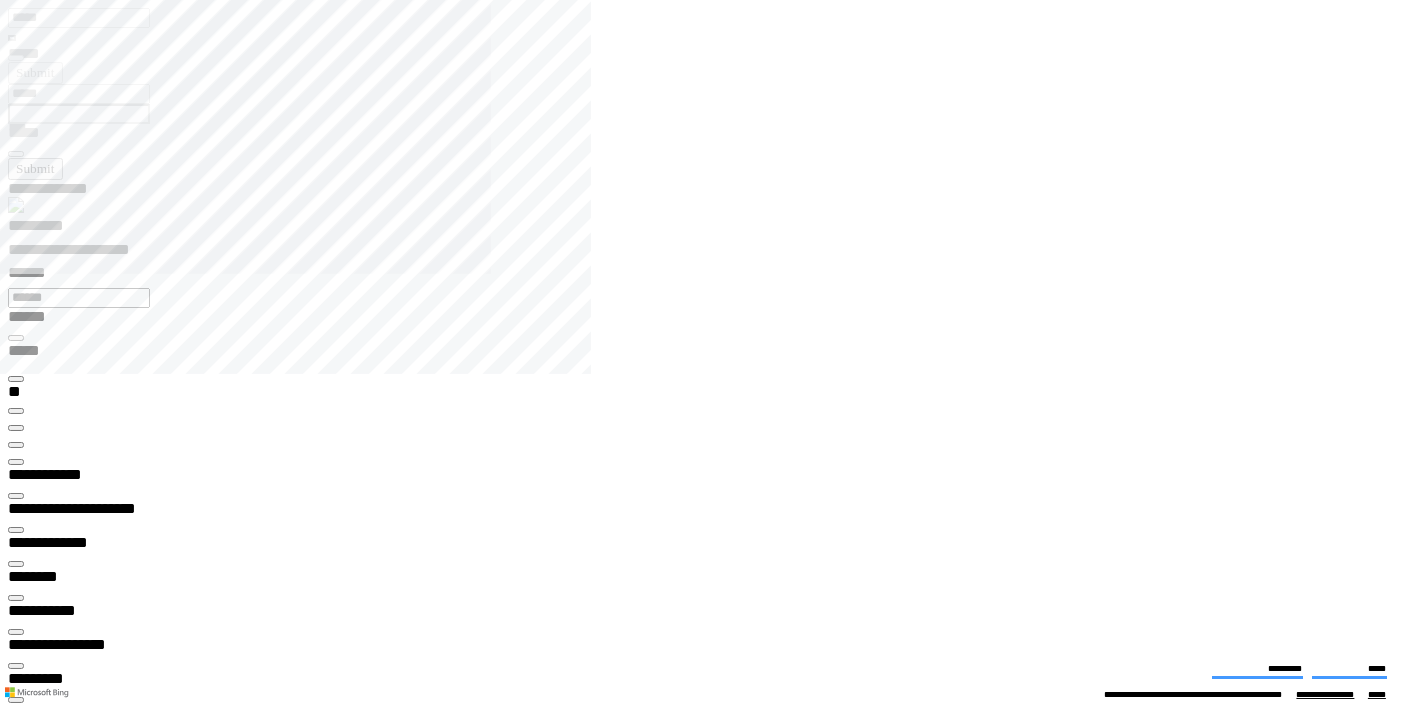 click on "**********" at bounding box center (66, 13611) 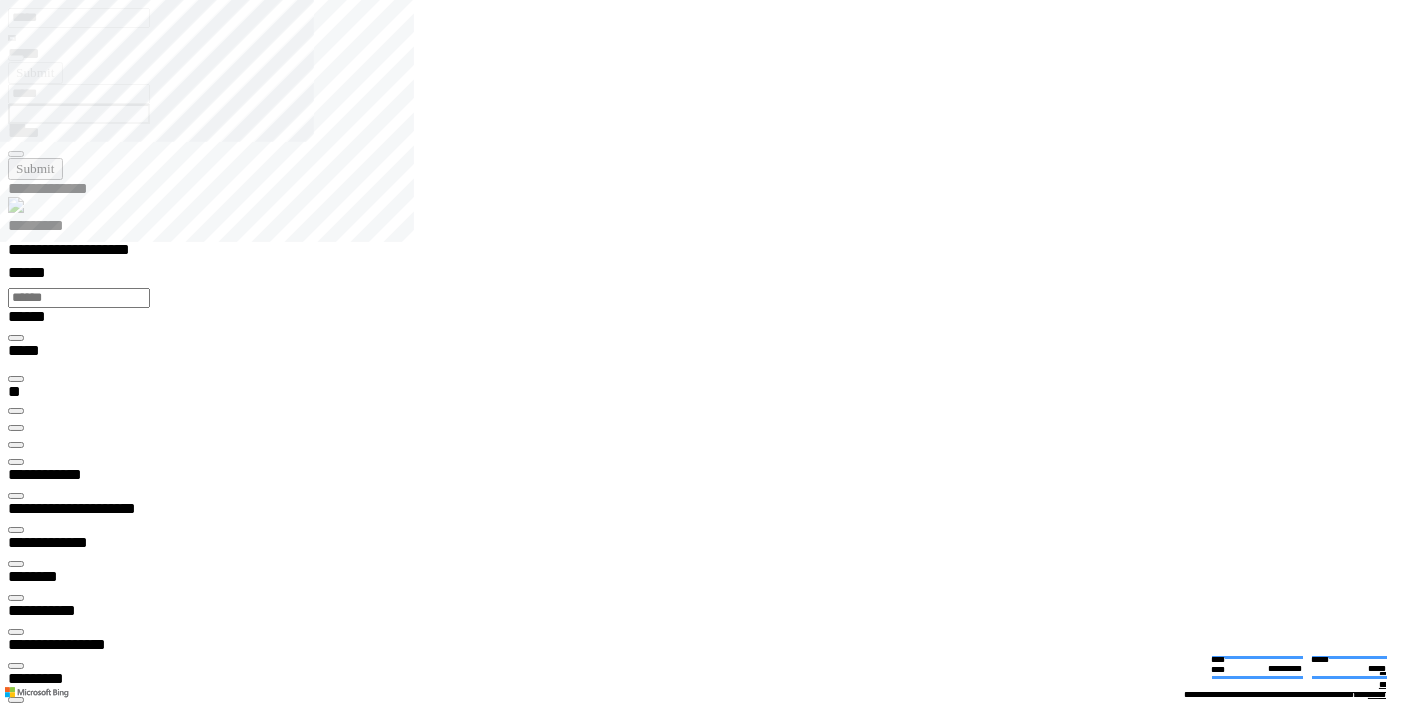 click at bounding box center [16, 19111] 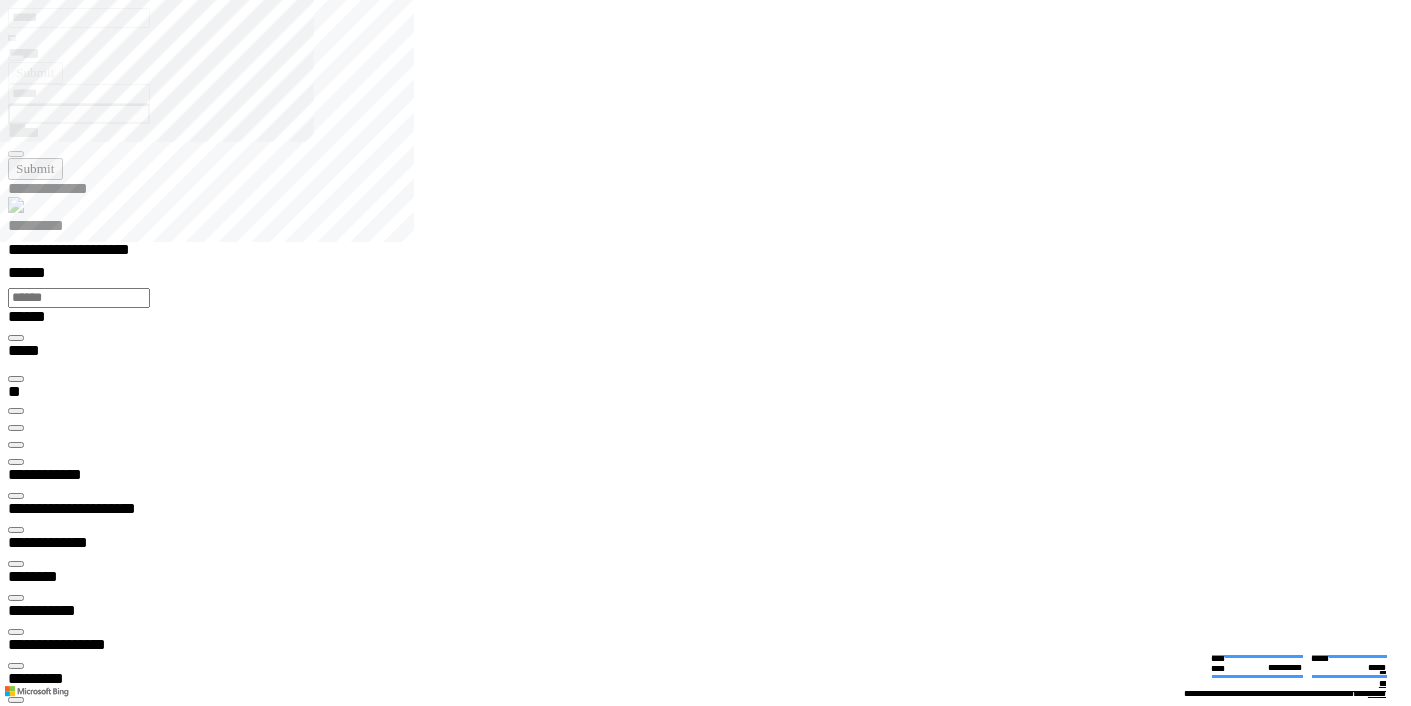 scroll, scrollTop: 601, scrollLeft: 200, axis: both 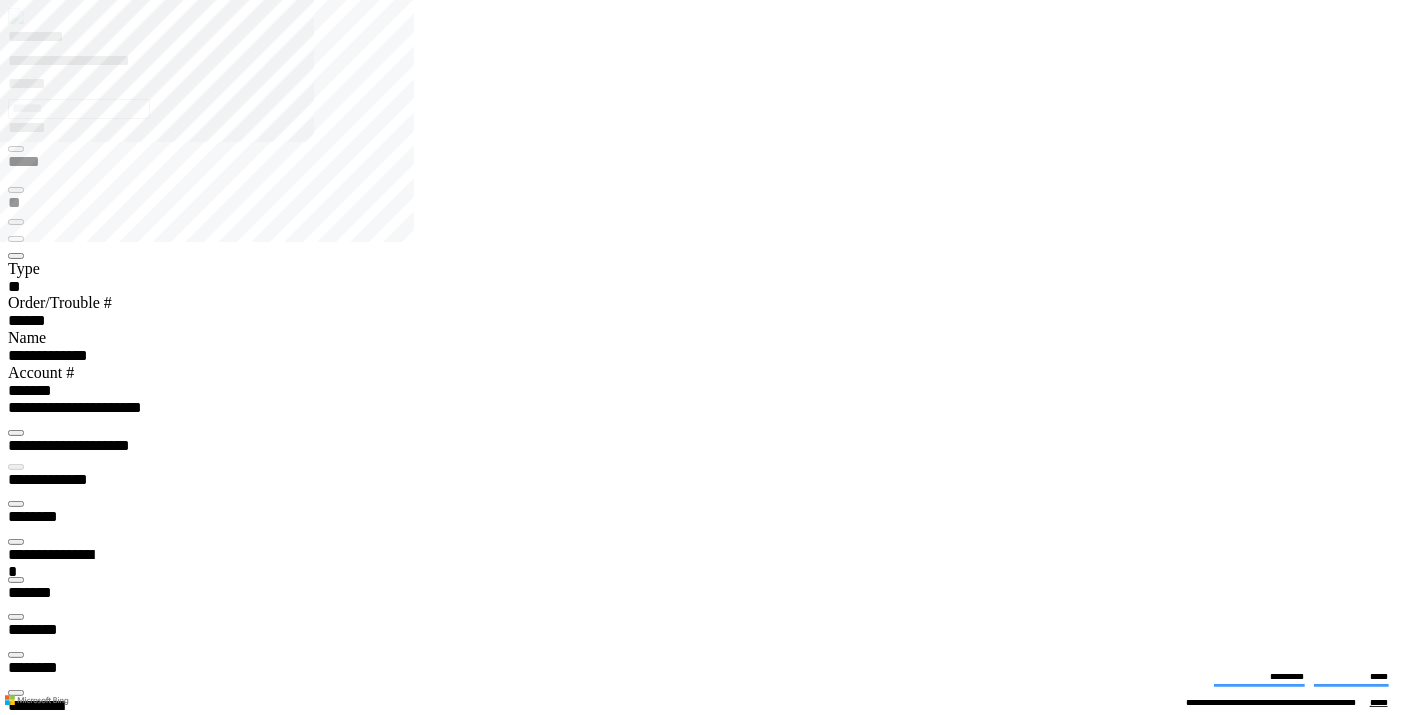 click at bounding box center [16, 3827] 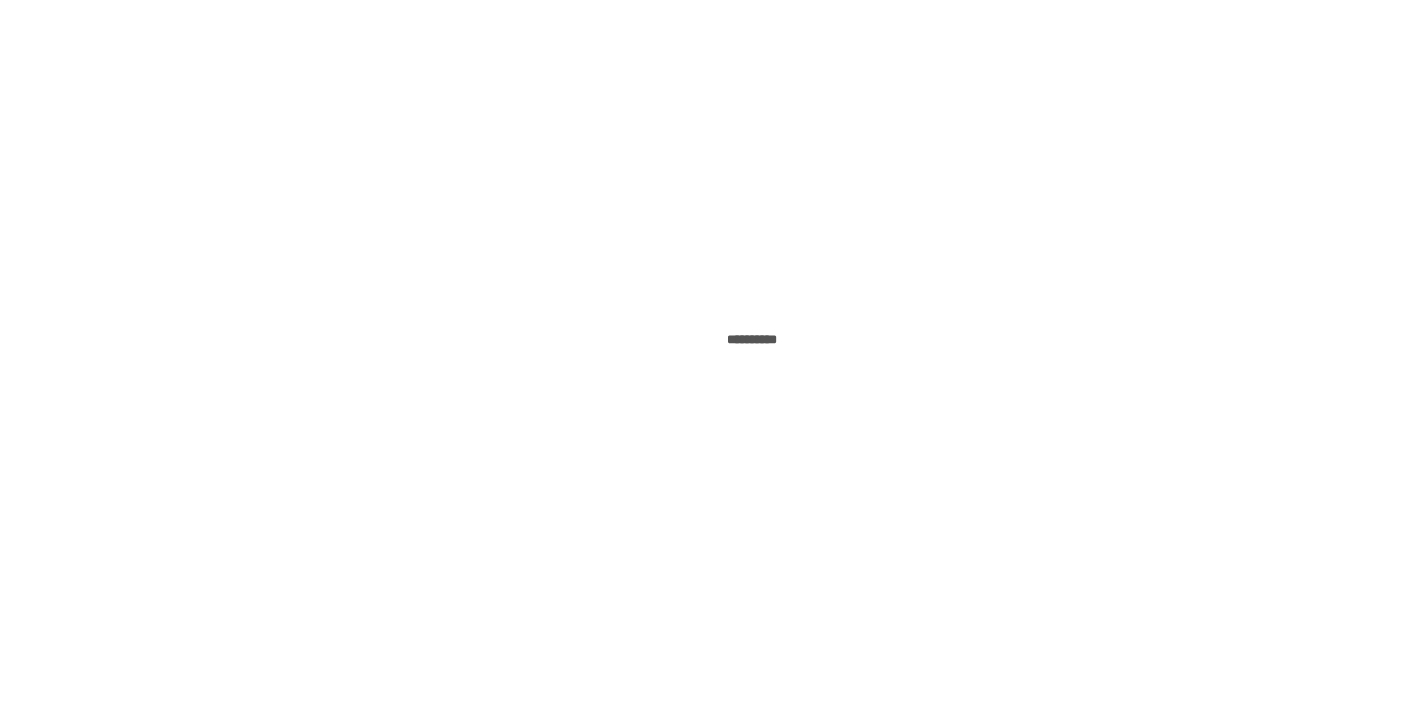 scroll, scrollTop: 0, scrollLeft: 0, axis: both 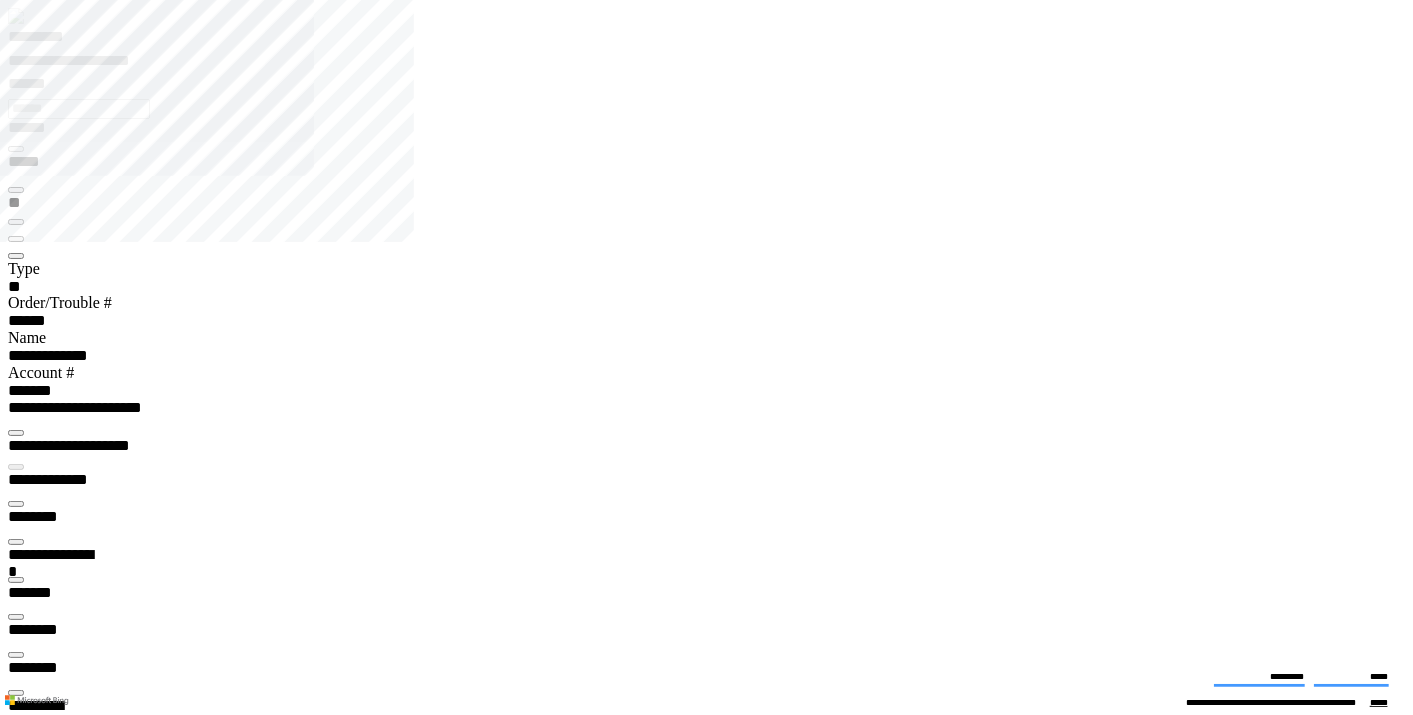type on "*******" 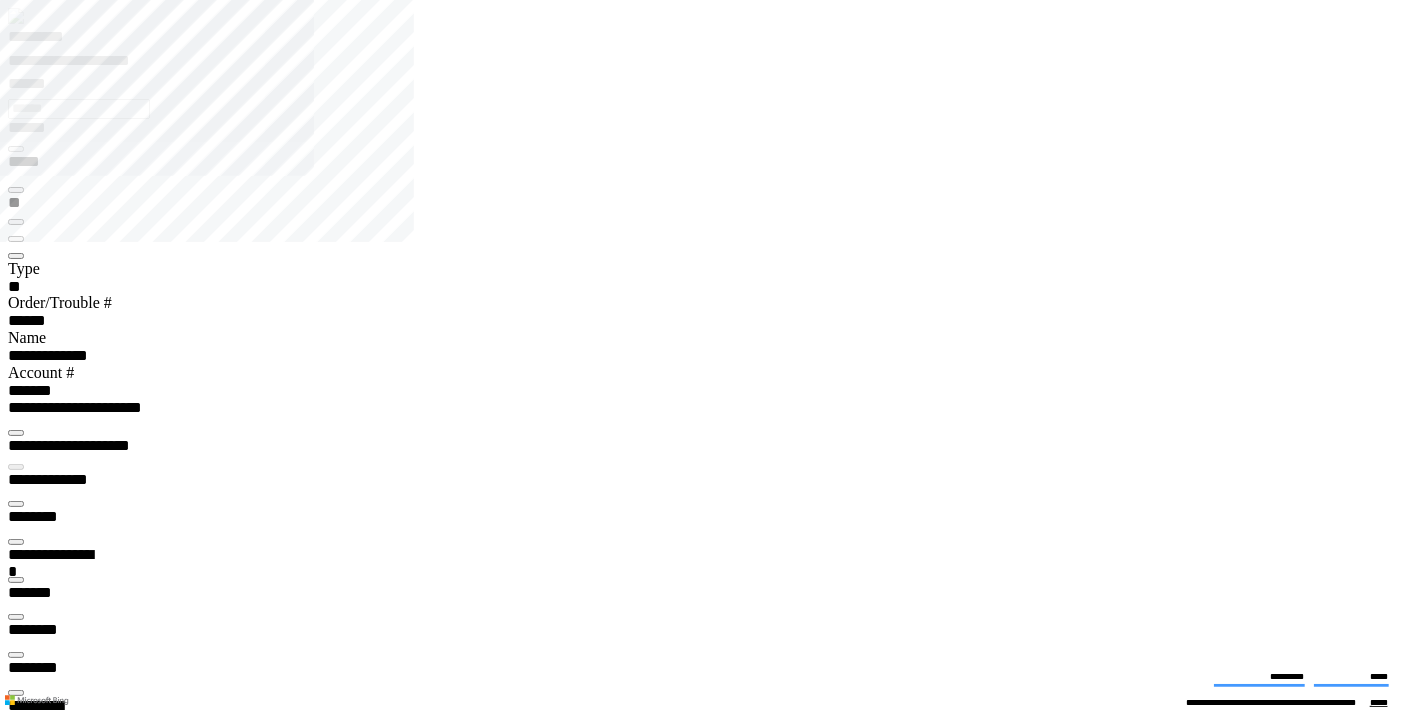 click at bounding box center [16, 4087] 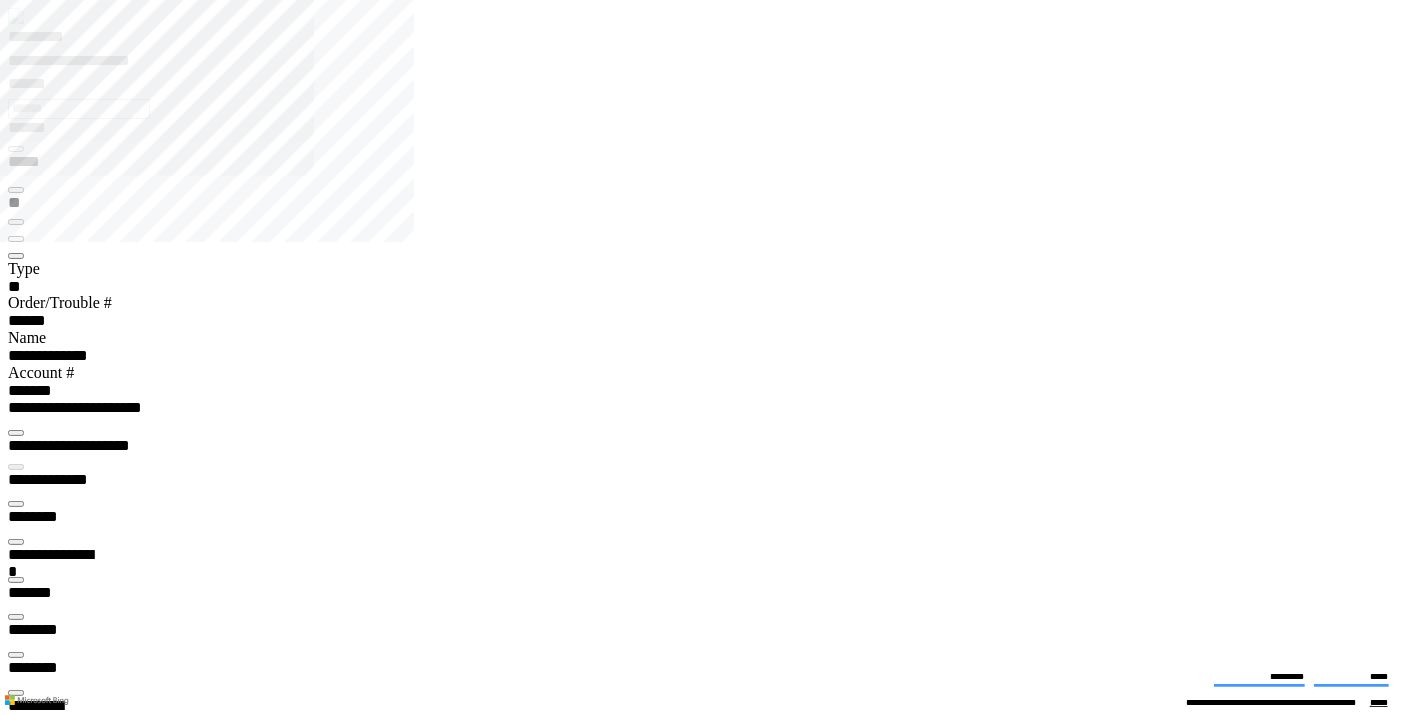 scroll, scrollTop: 99882, scrollLeft: 99297, axis: both 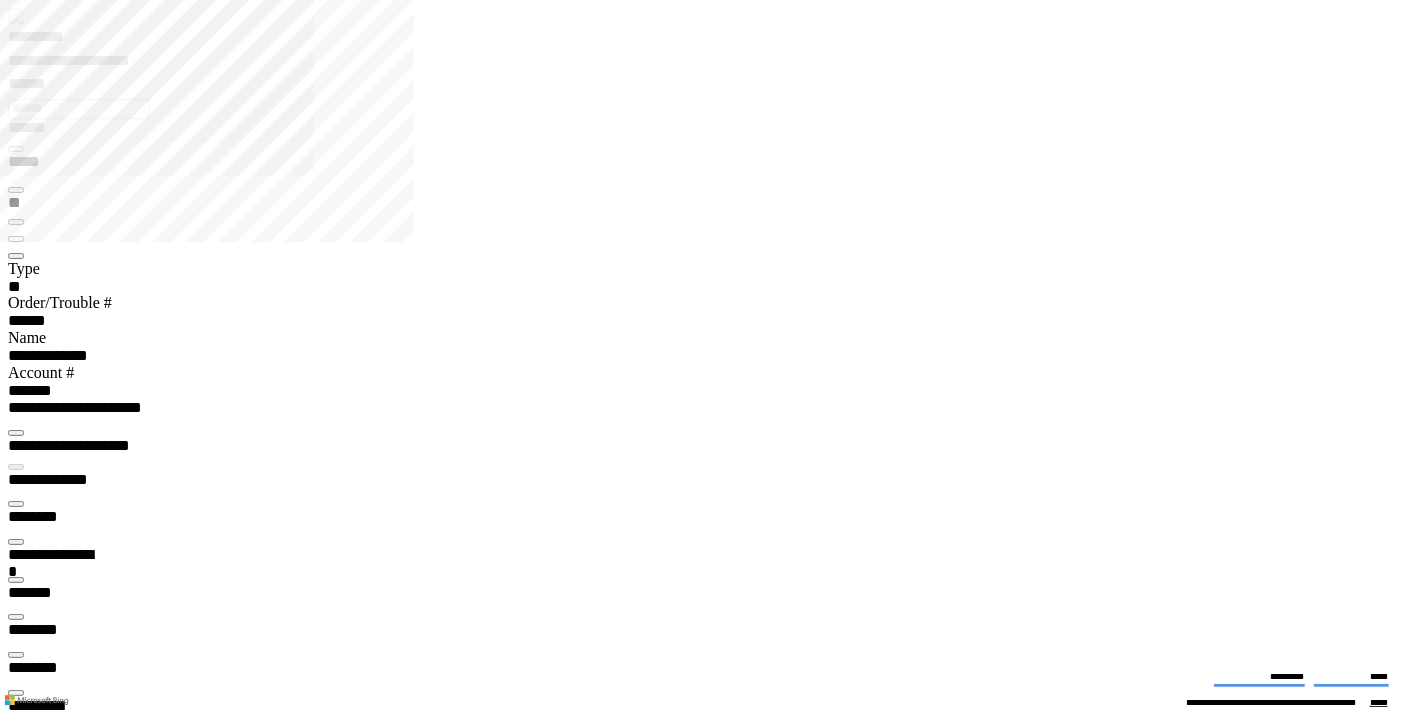 type 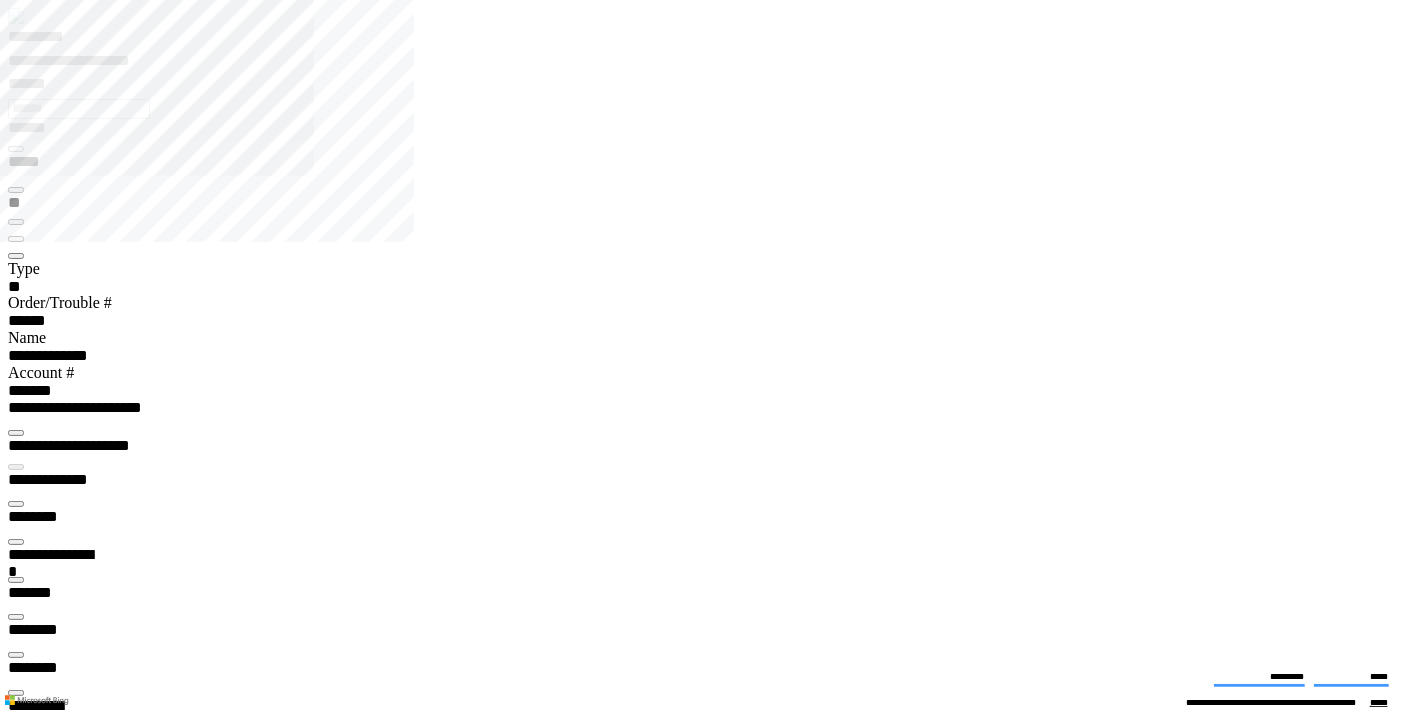 scroll, scrollTop: 0, scrollLeft: 0, axis: both 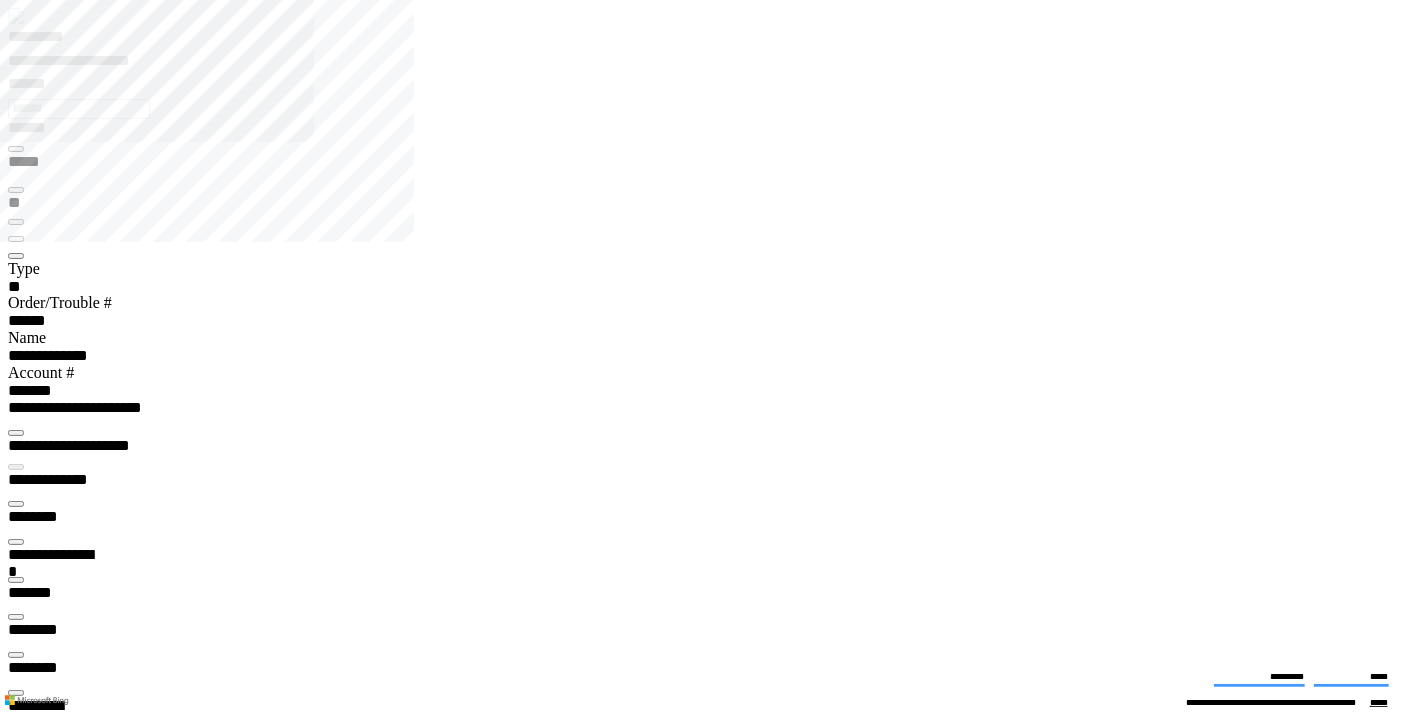 type on "*******" 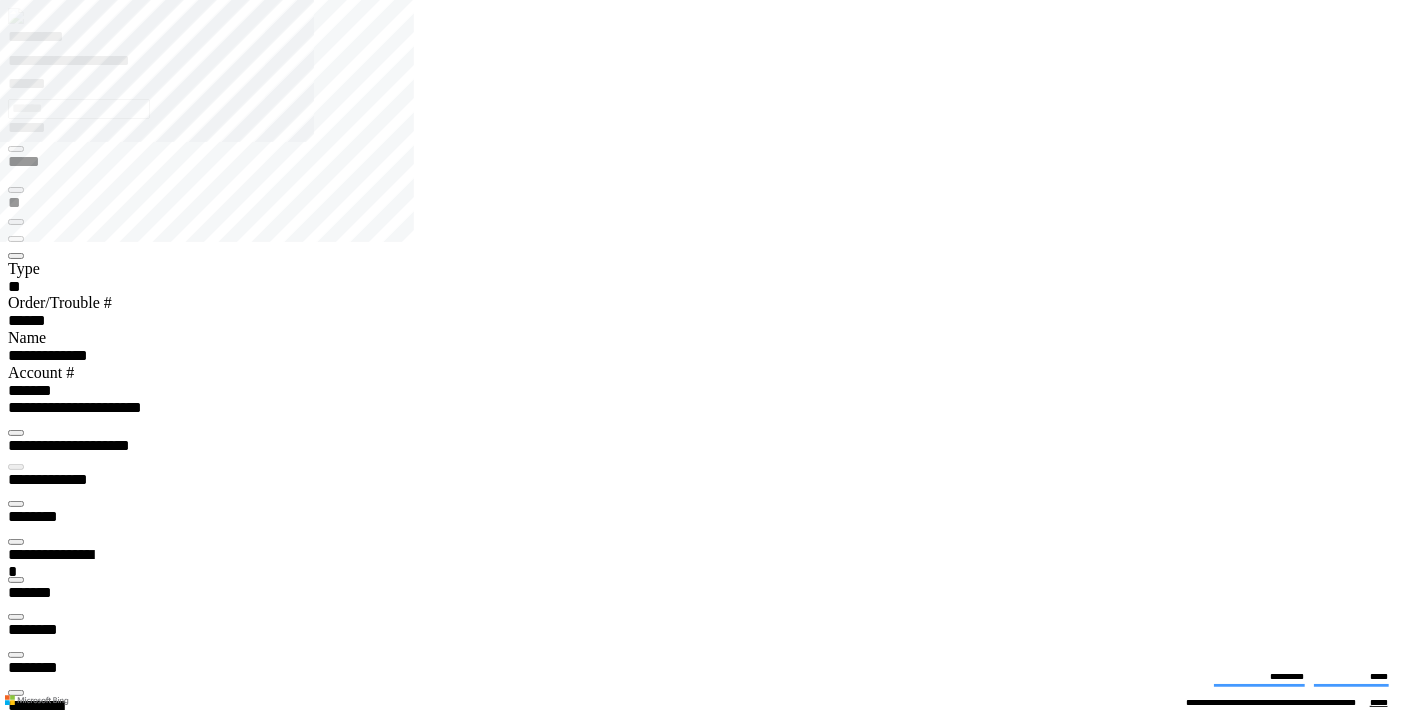 scroll, scrollTop: 785, scrollLeft: 0, axis: vertical 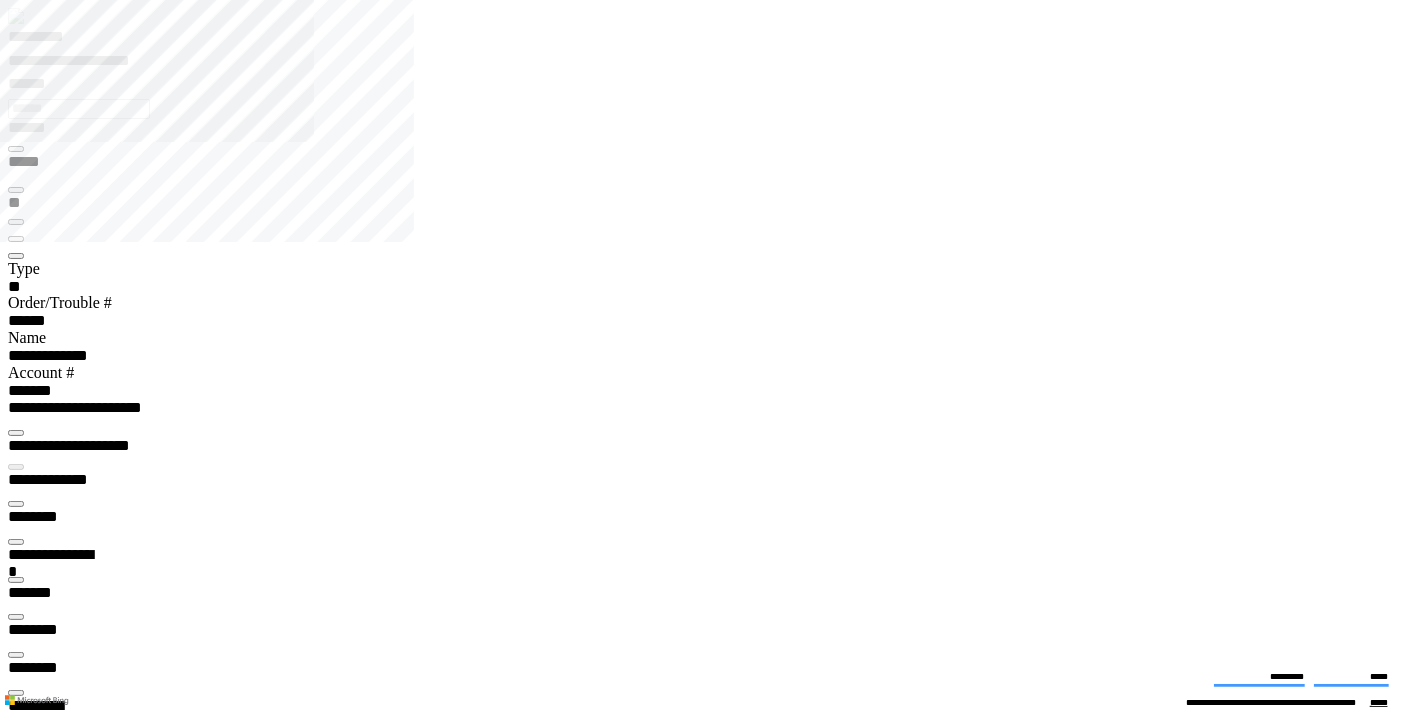 drag, startPoint x: 297, startPoint y: 420, endPoint x: 342, endPoint y: 427, distance: 45.54119 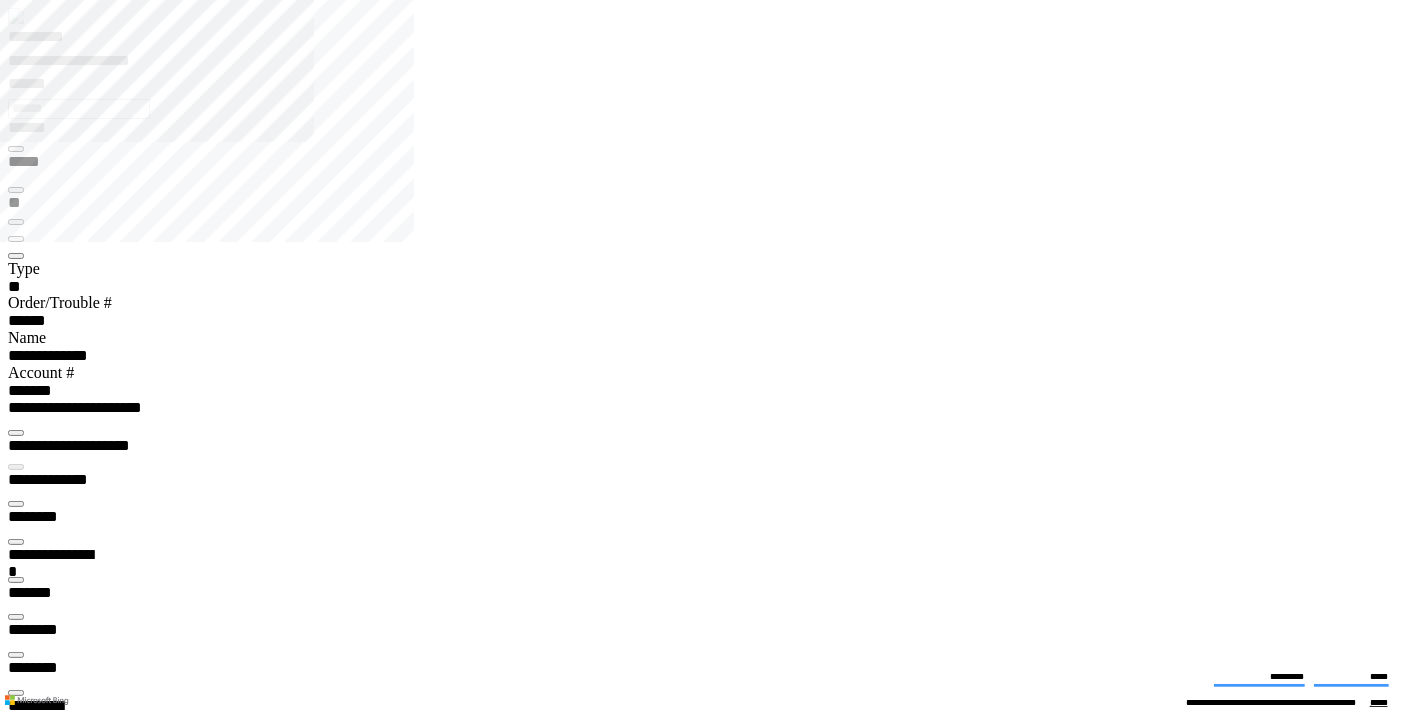 click on "******" at bounding box center [52, 9462] 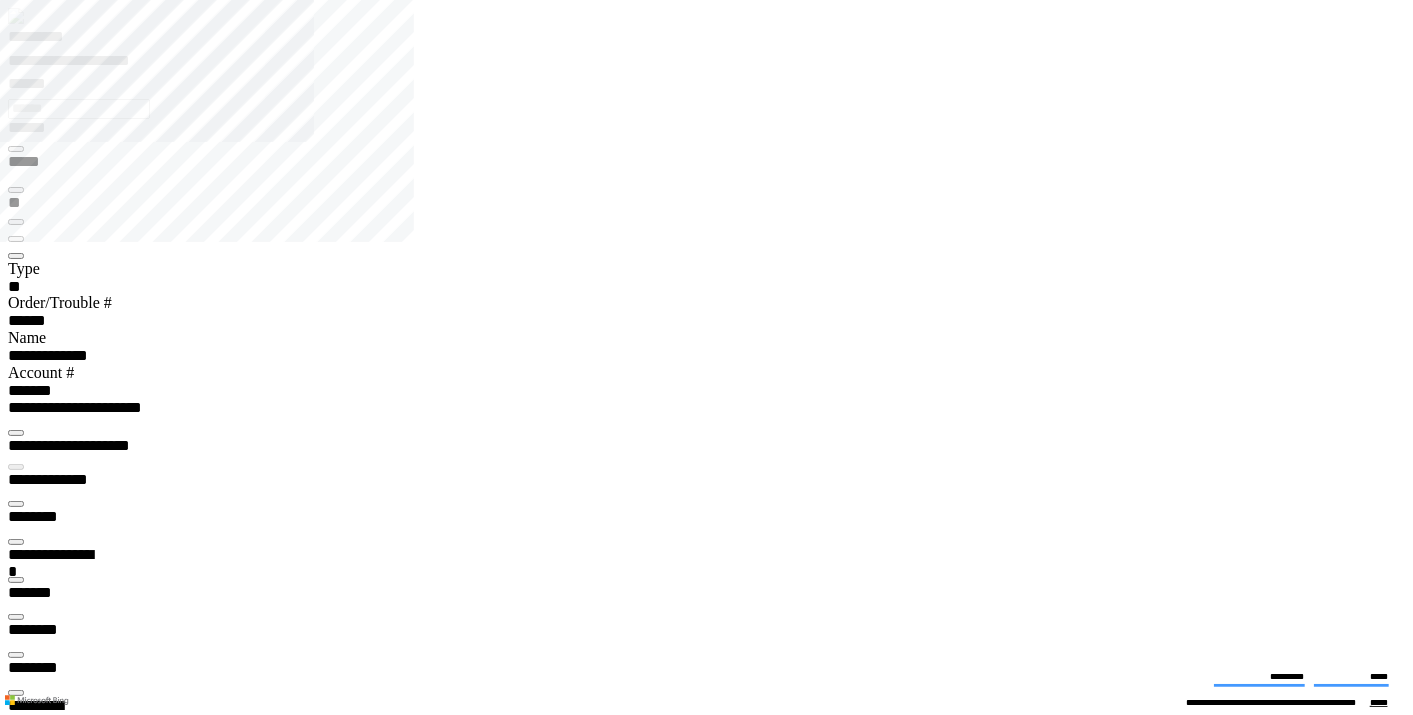 copy on "******" 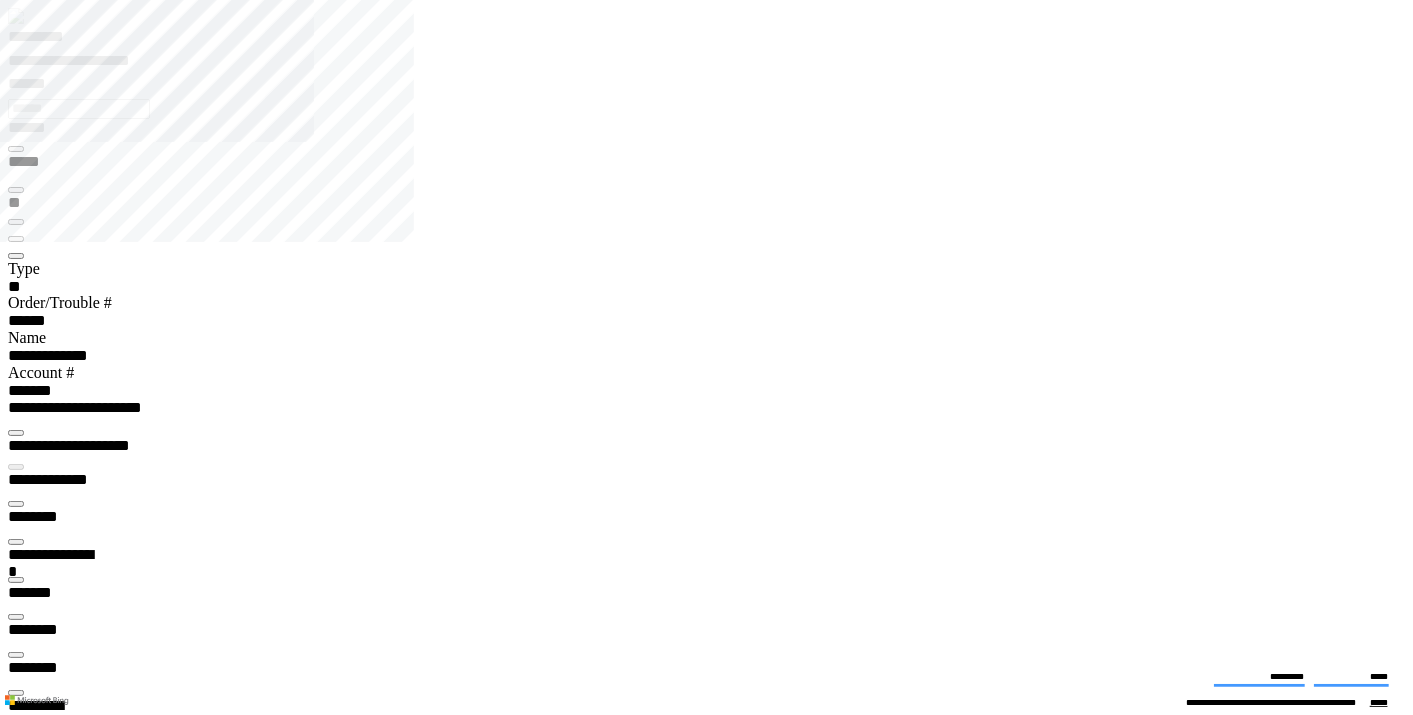 click at bounding box center [532, 10722] 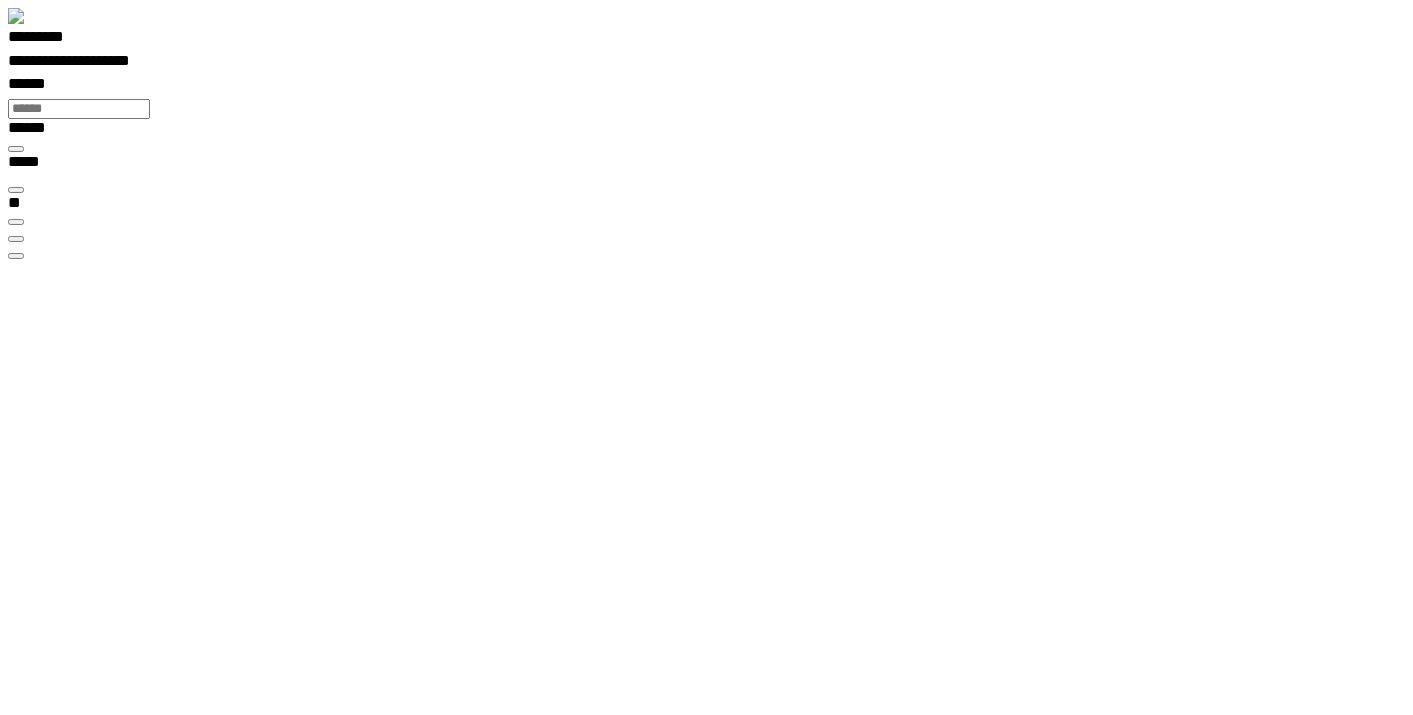 scroll, scrollTop: 99755, scrollLeft: 99508, axis: both 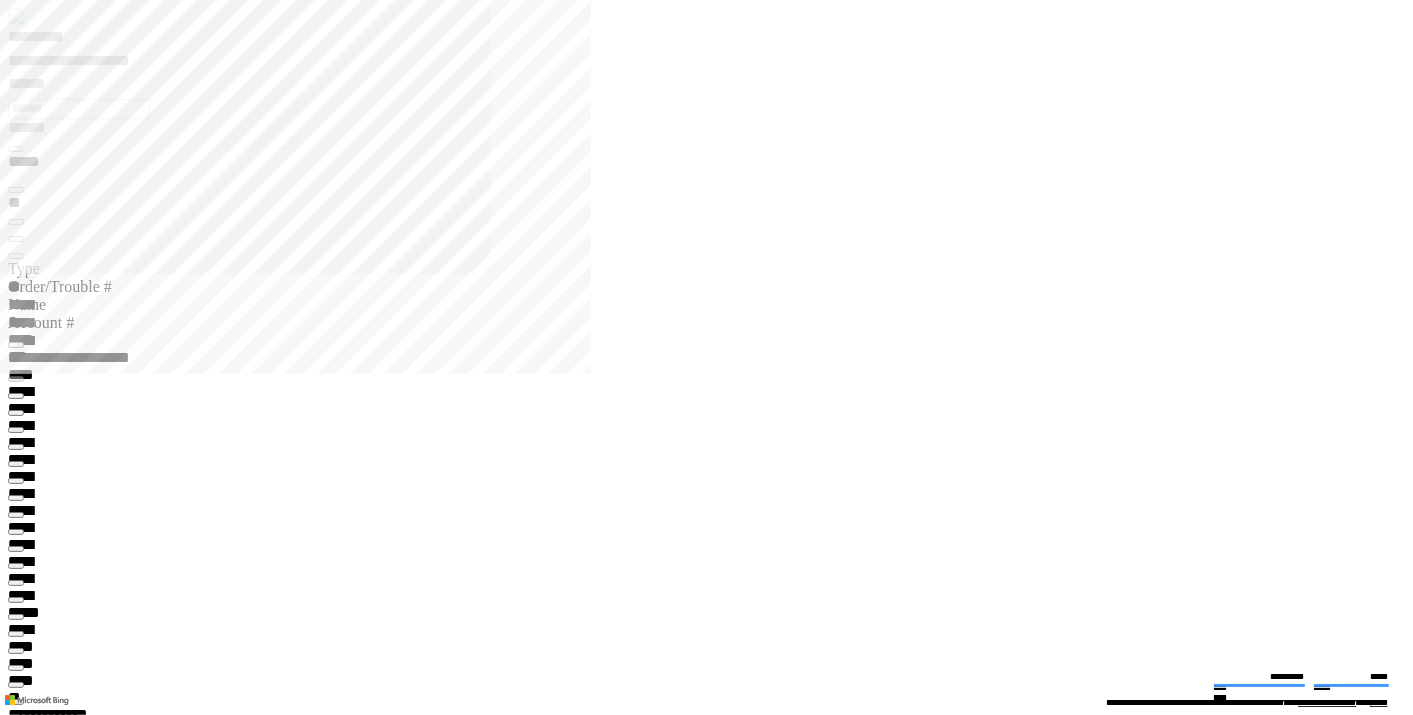 click on "**********" at bounding box center [66, 11707] 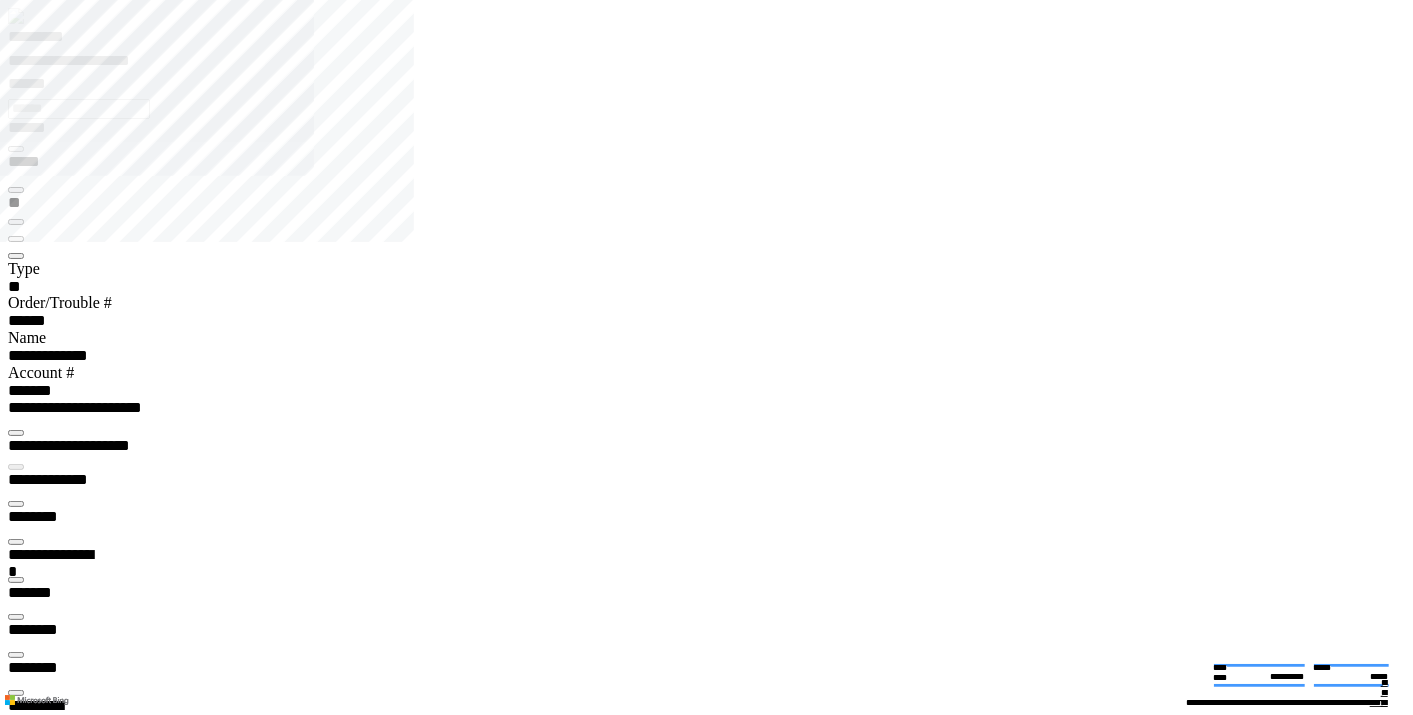 type on "*******" 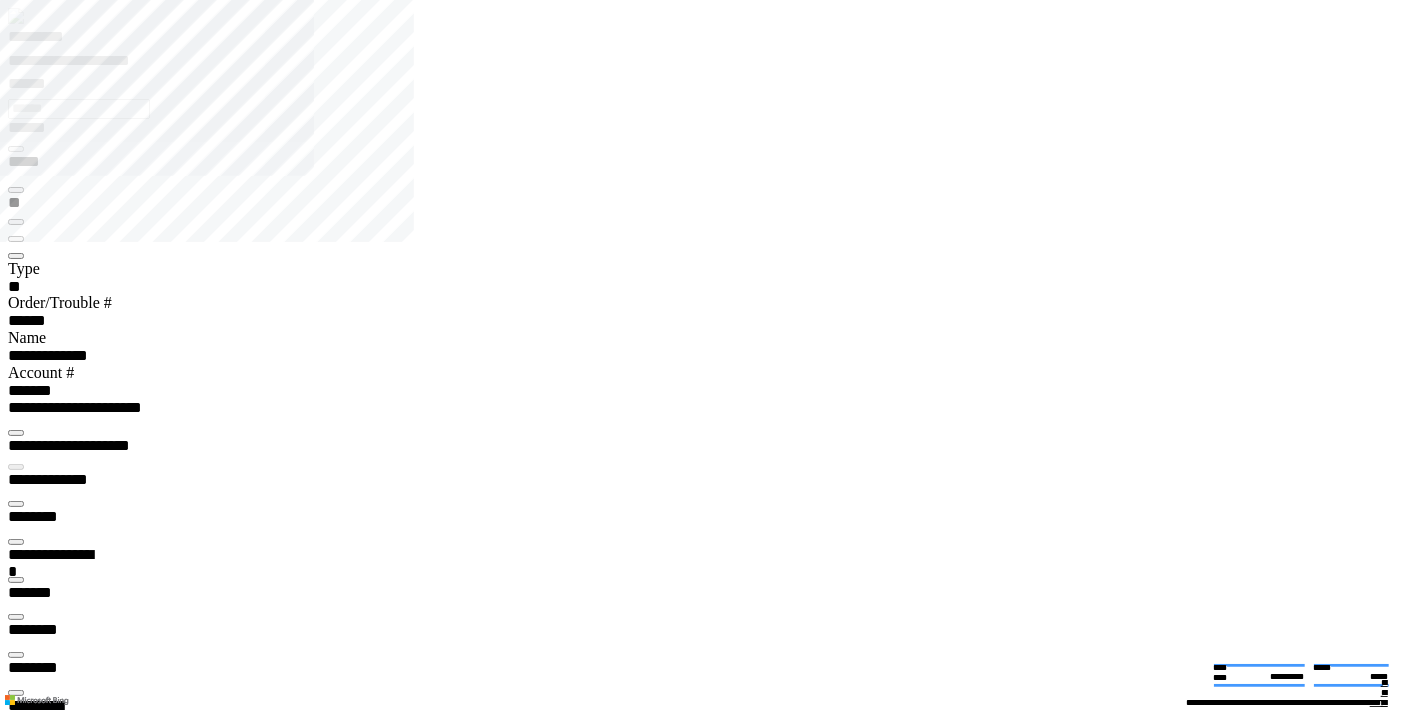 click at bounding box center (16, 5119) 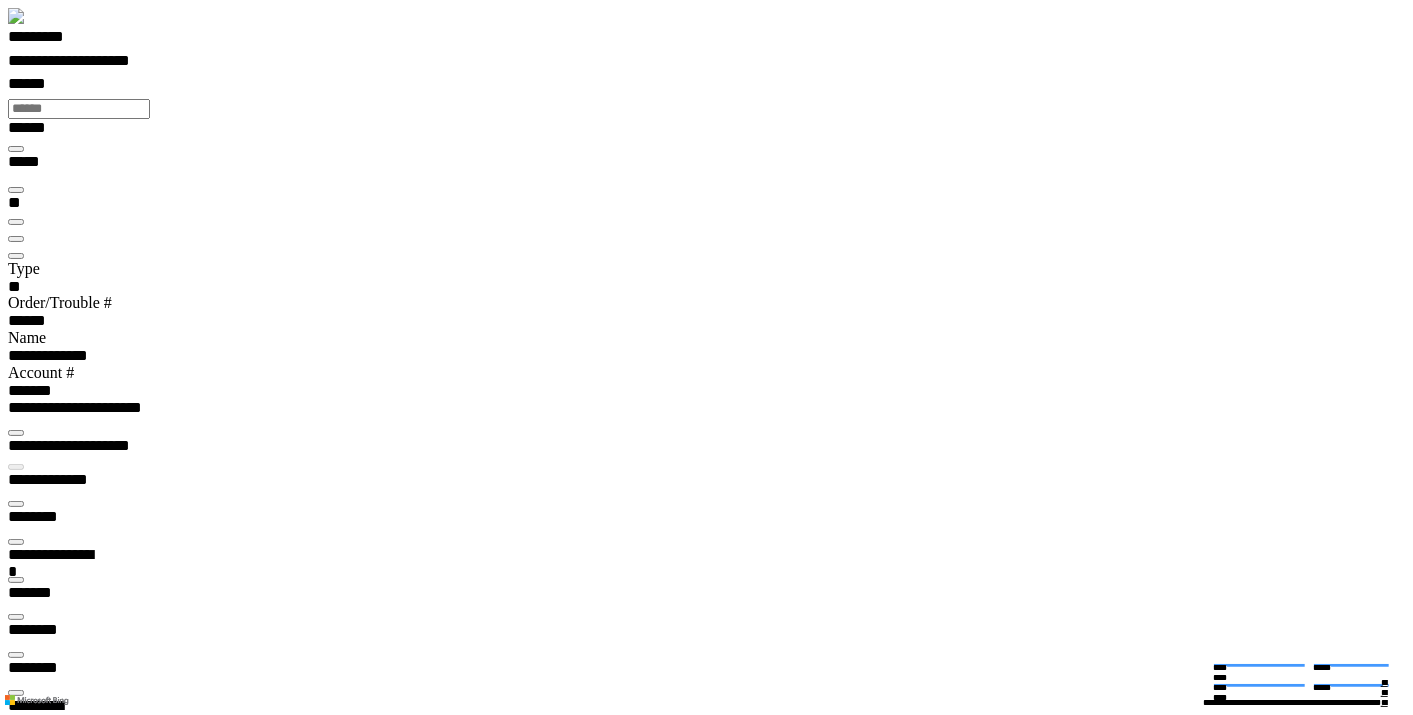 click at bounding box center [16, 7996] 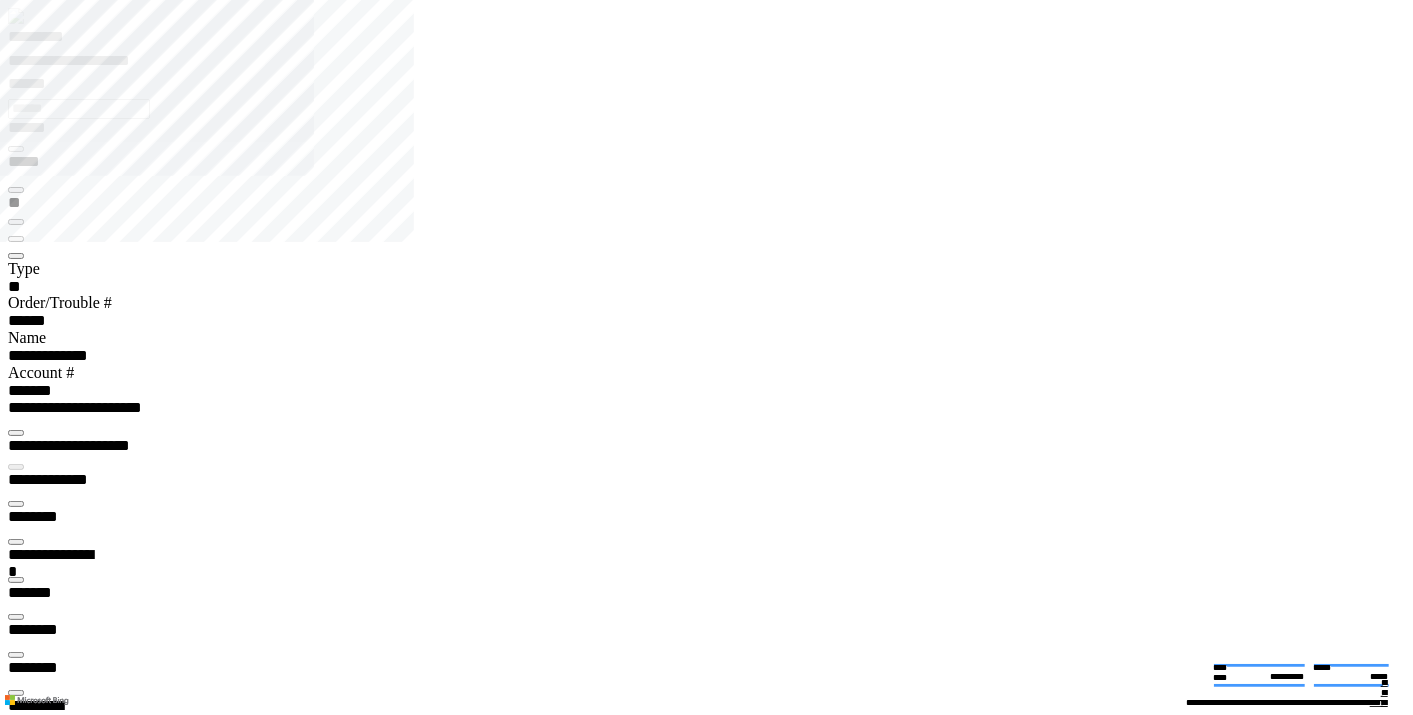 click at bounding box center (16, 5119) 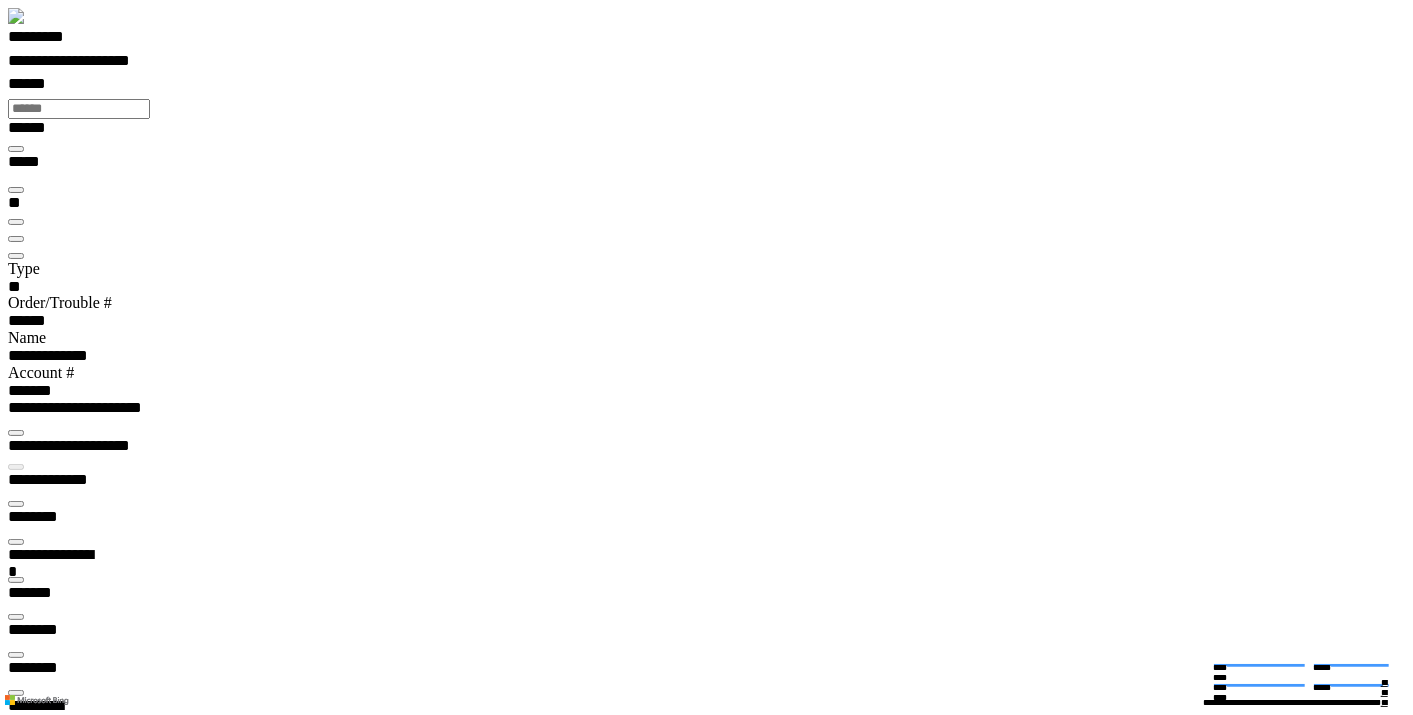 click at bounding box center (16, 7996) 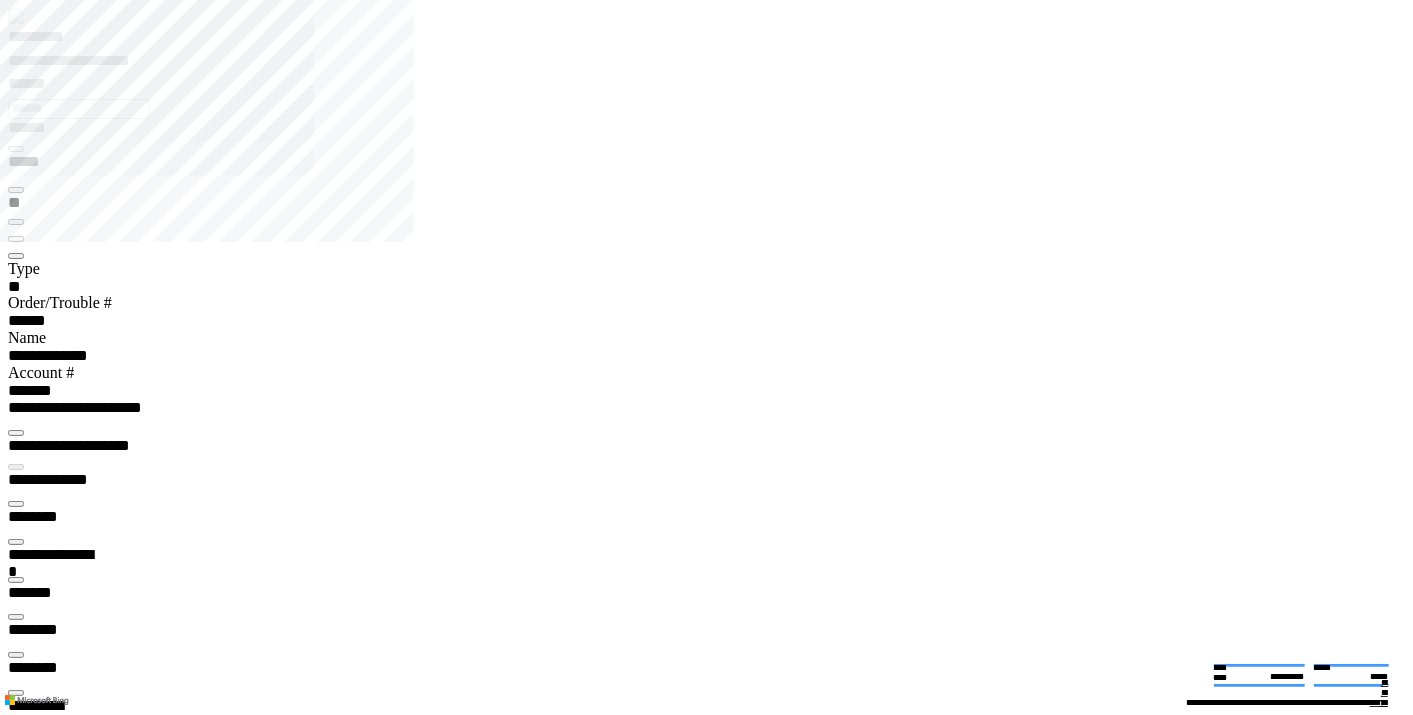 click at bounding box center (16, 4087) 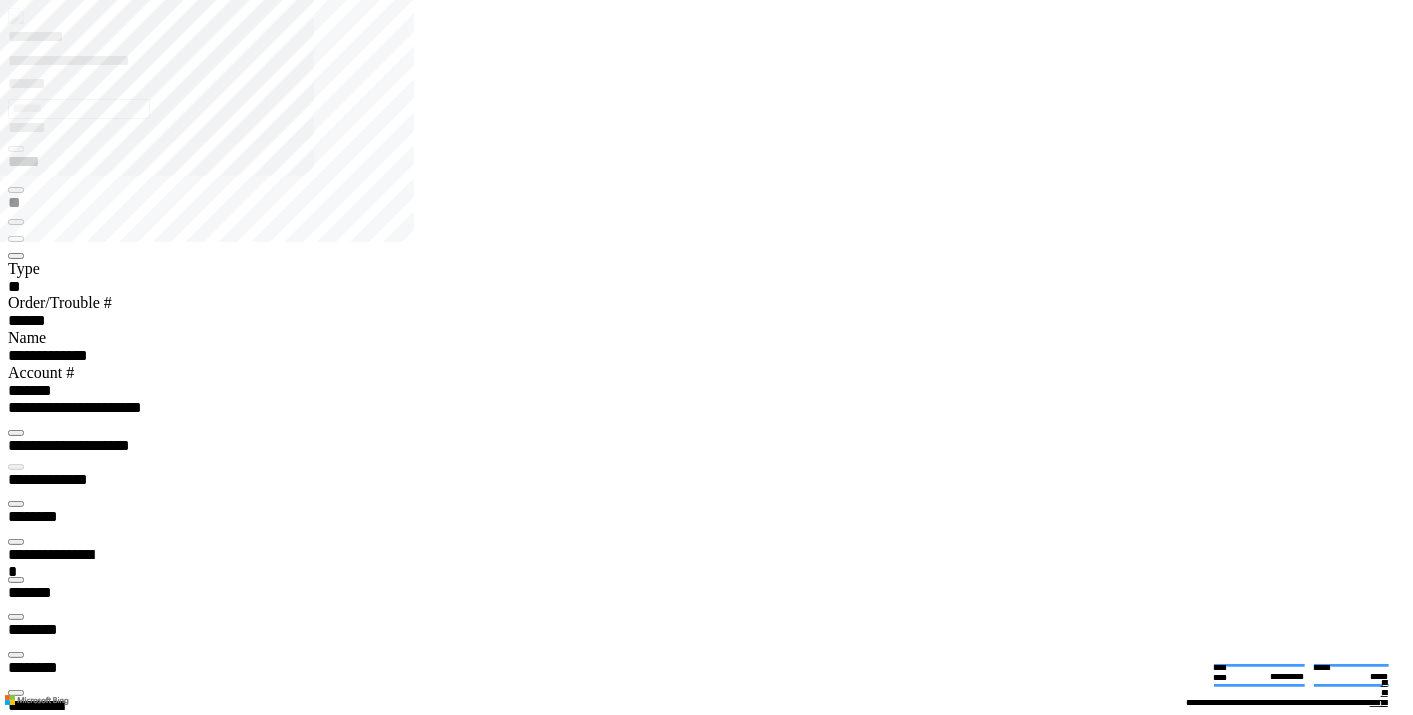scroll, scrollTop: 99899, scrollLeft: 99301, axis: both 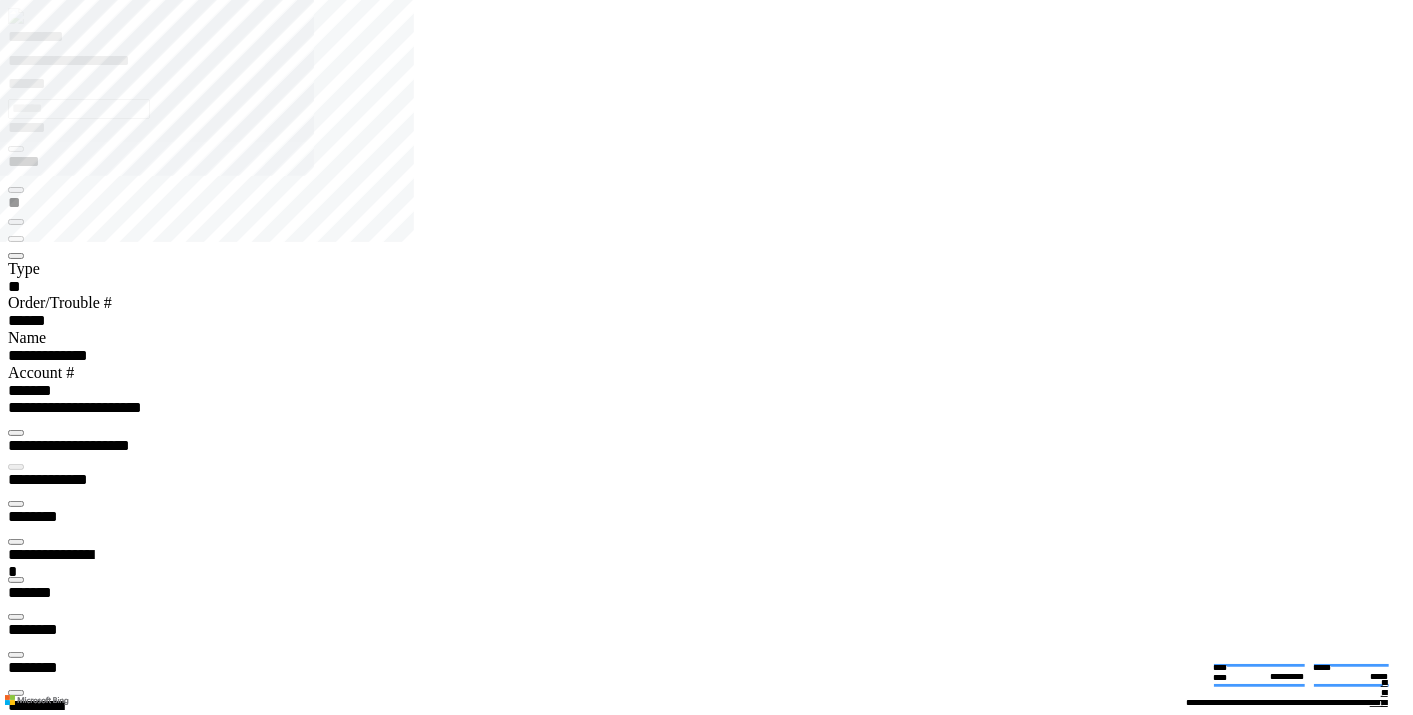 click at bounding box center (16, 16828) 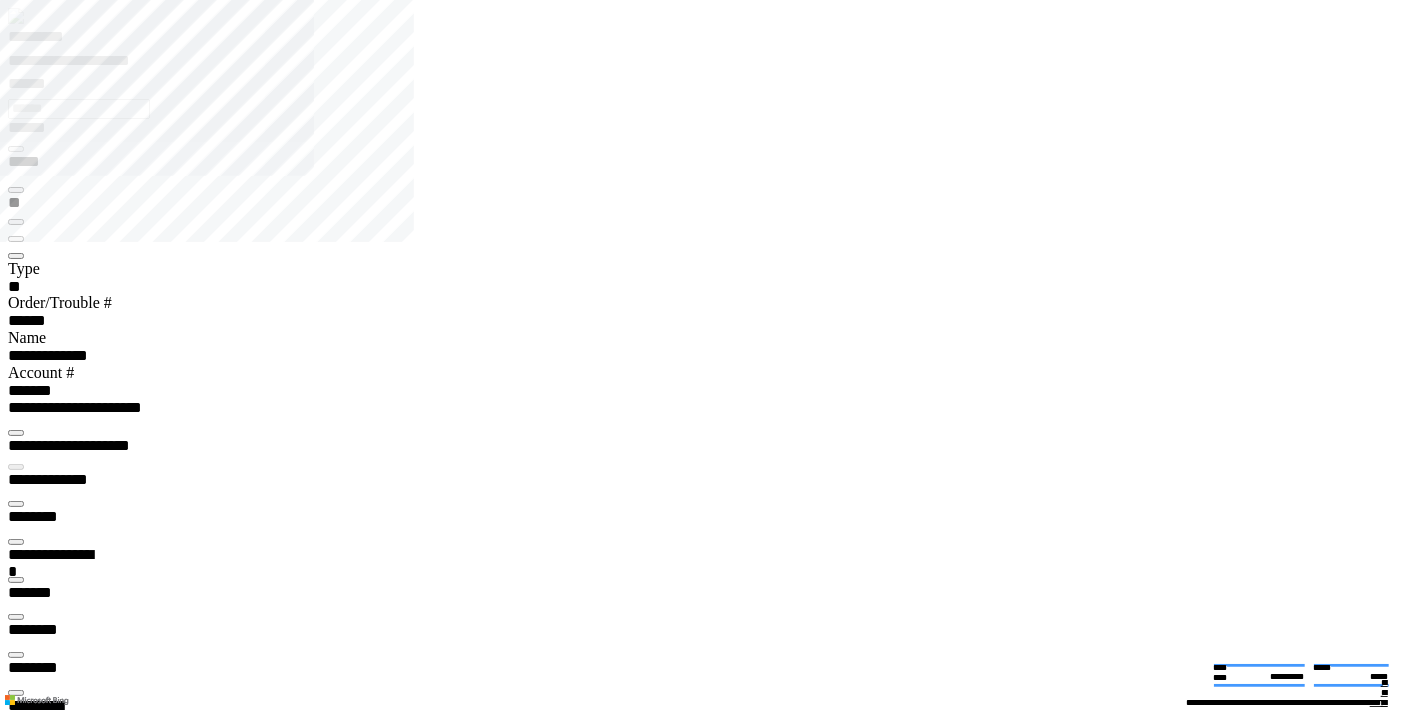 type 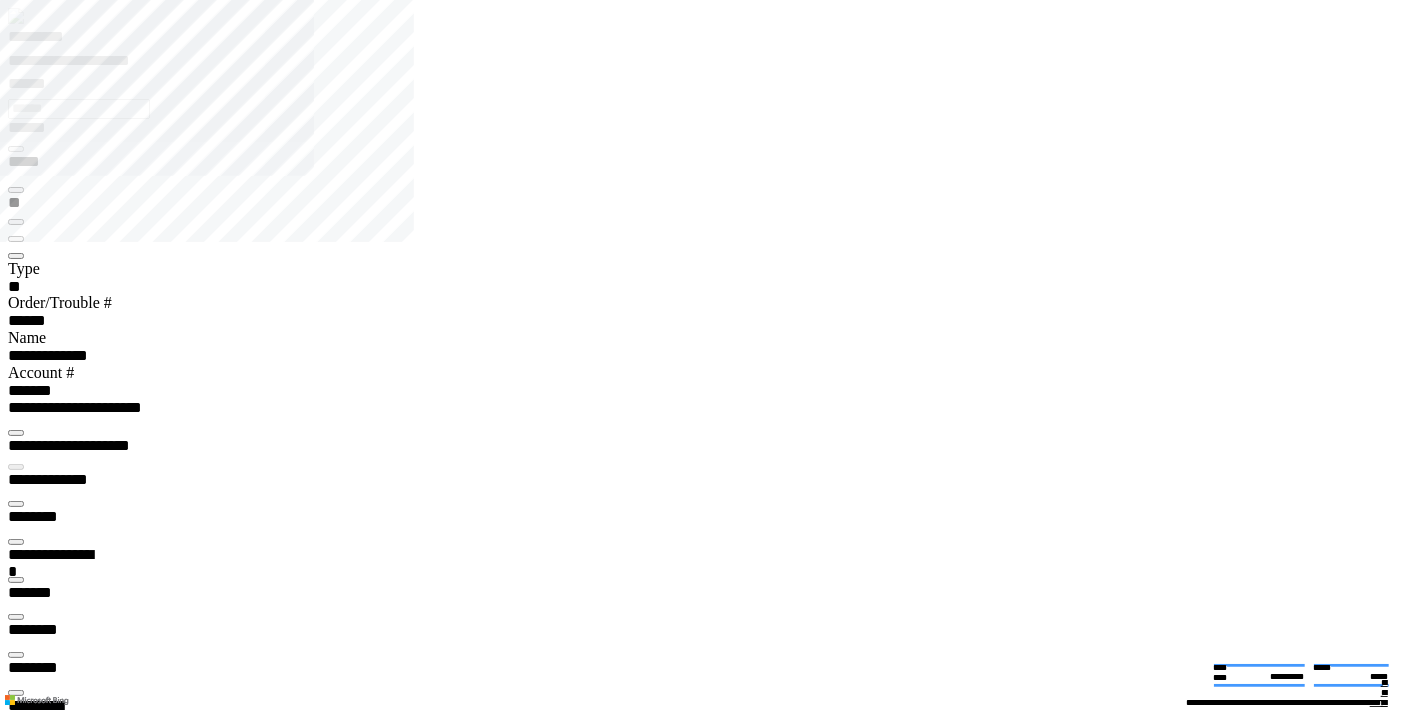 scroll, scrollTop: 240, scrollLeft: 0, axis: vertical 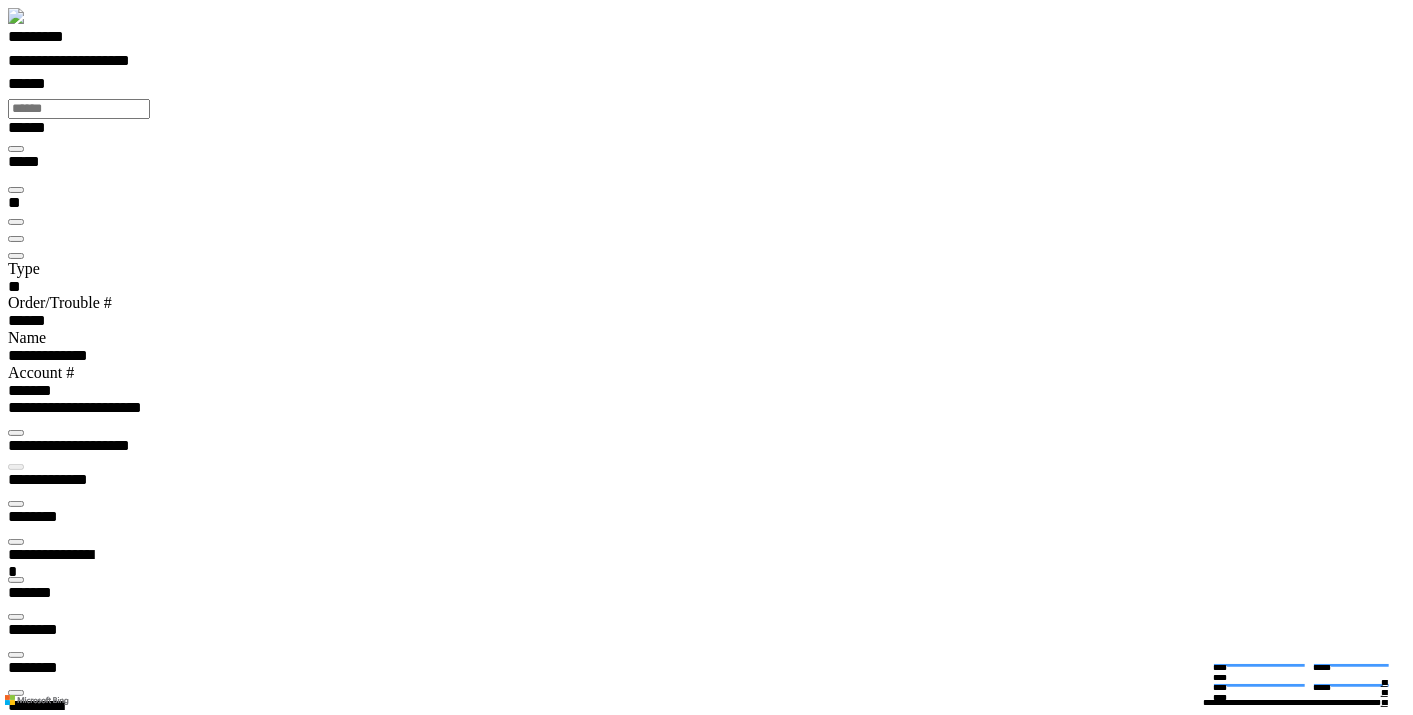click at bounding box center [16, 7996] 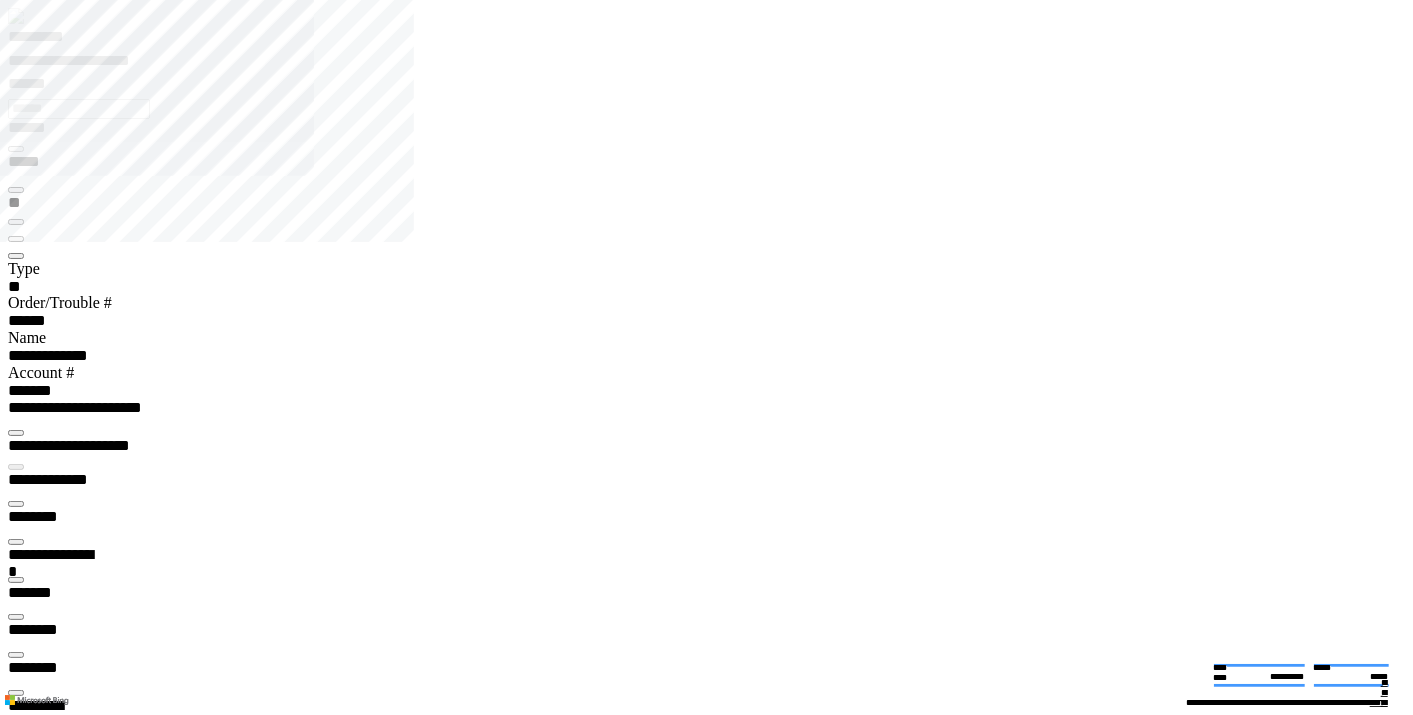 click at bounding box center (16, 5119) 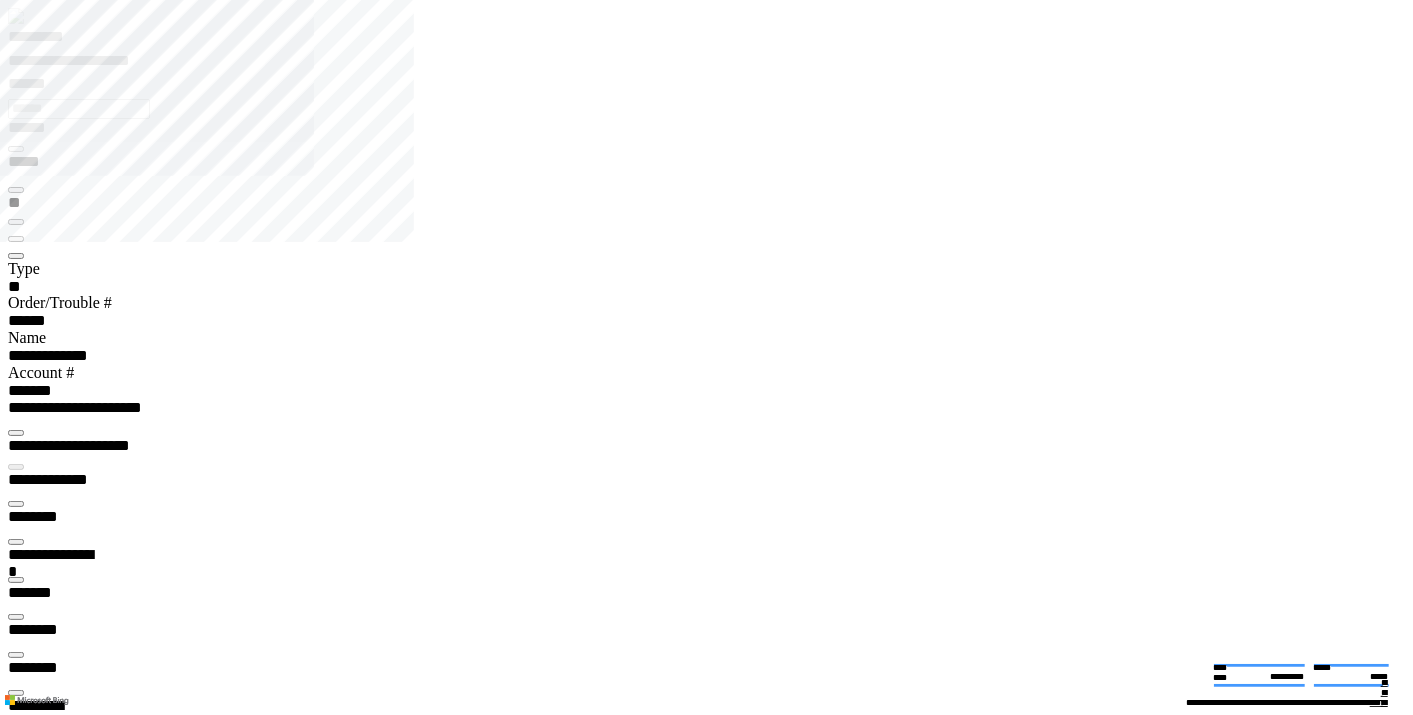 scroll, scrollTop: 99970, scrollLeft: 99918, axis: both 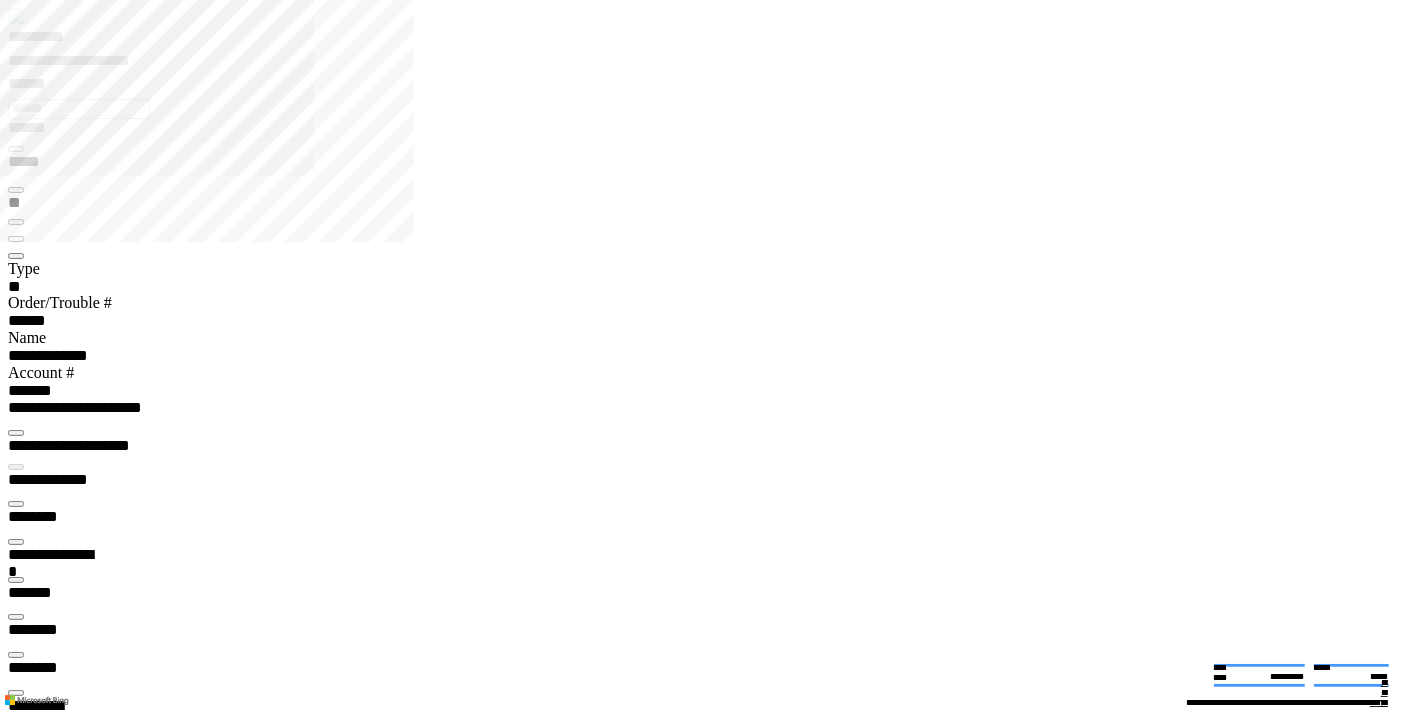 click on "**********" at bounding box center (39, 5150) 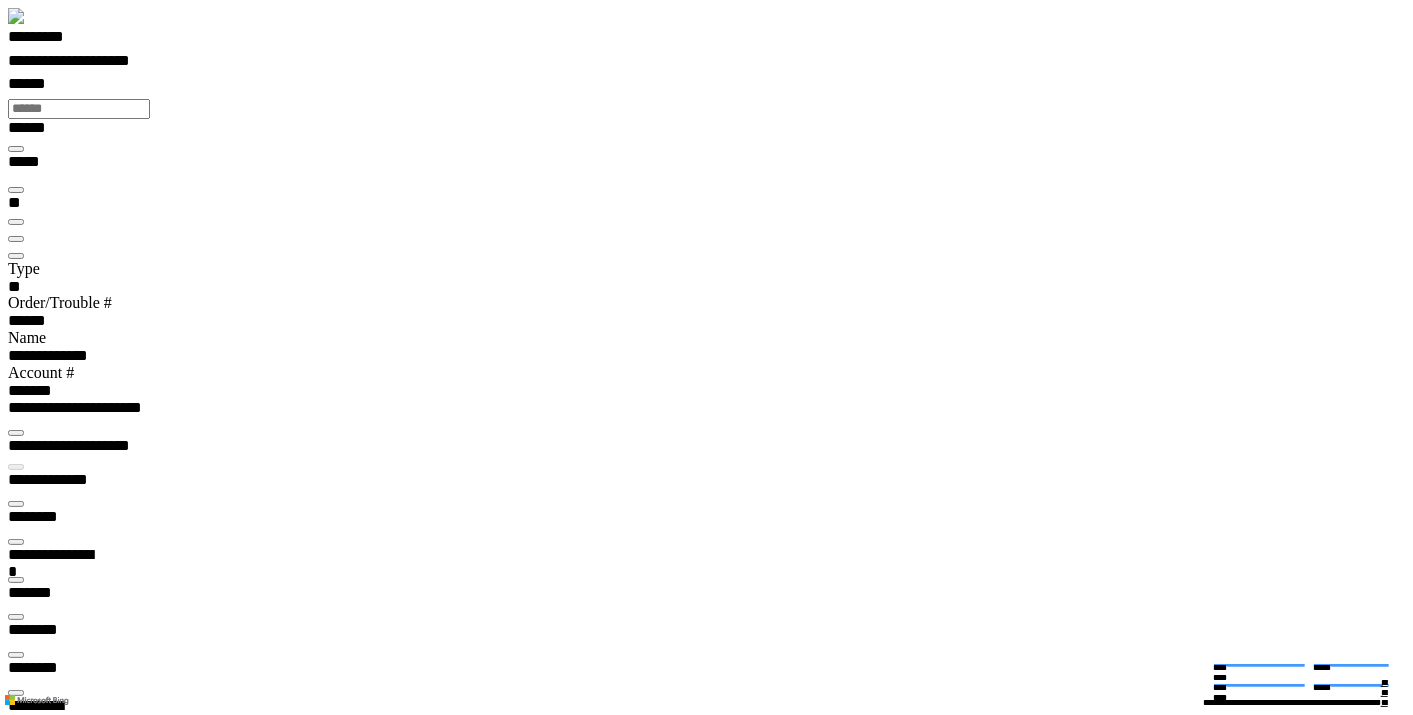 click at bounding box center [16, 433] 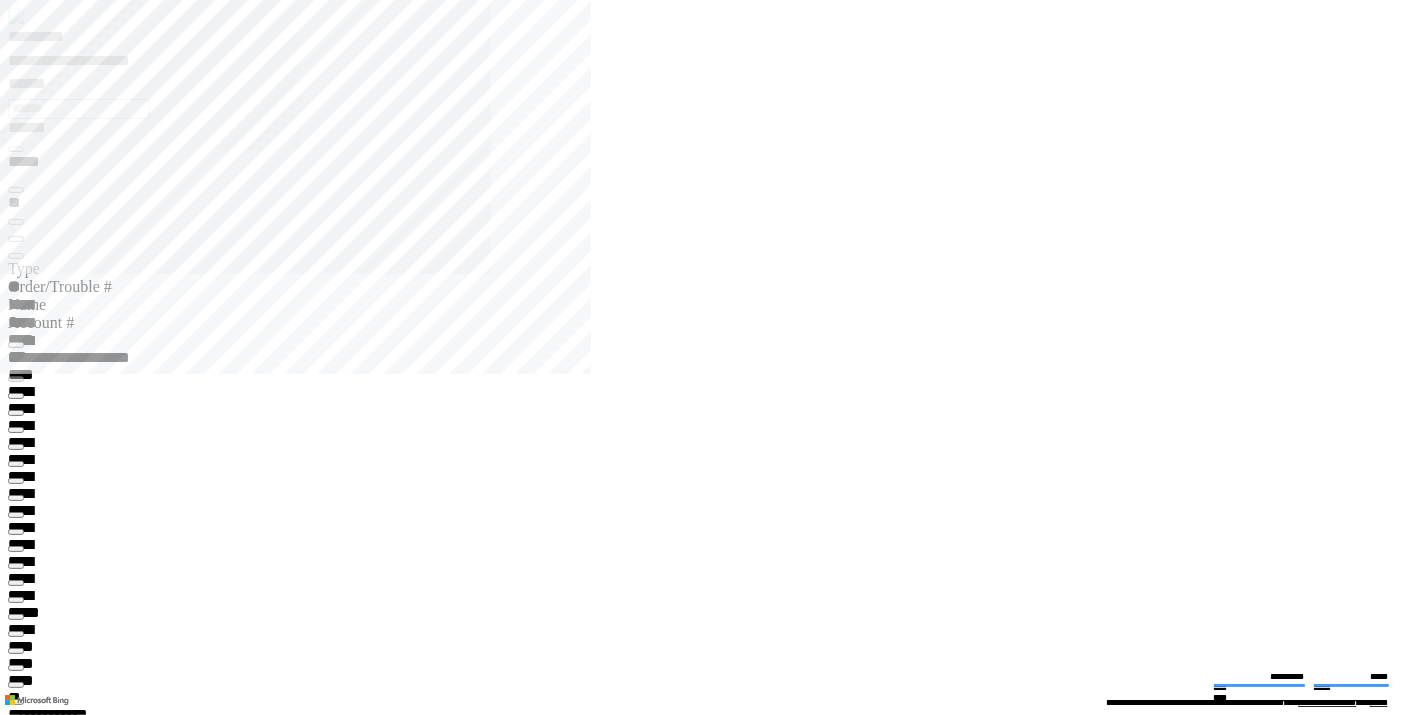 click at bounding box center (16, 10245) 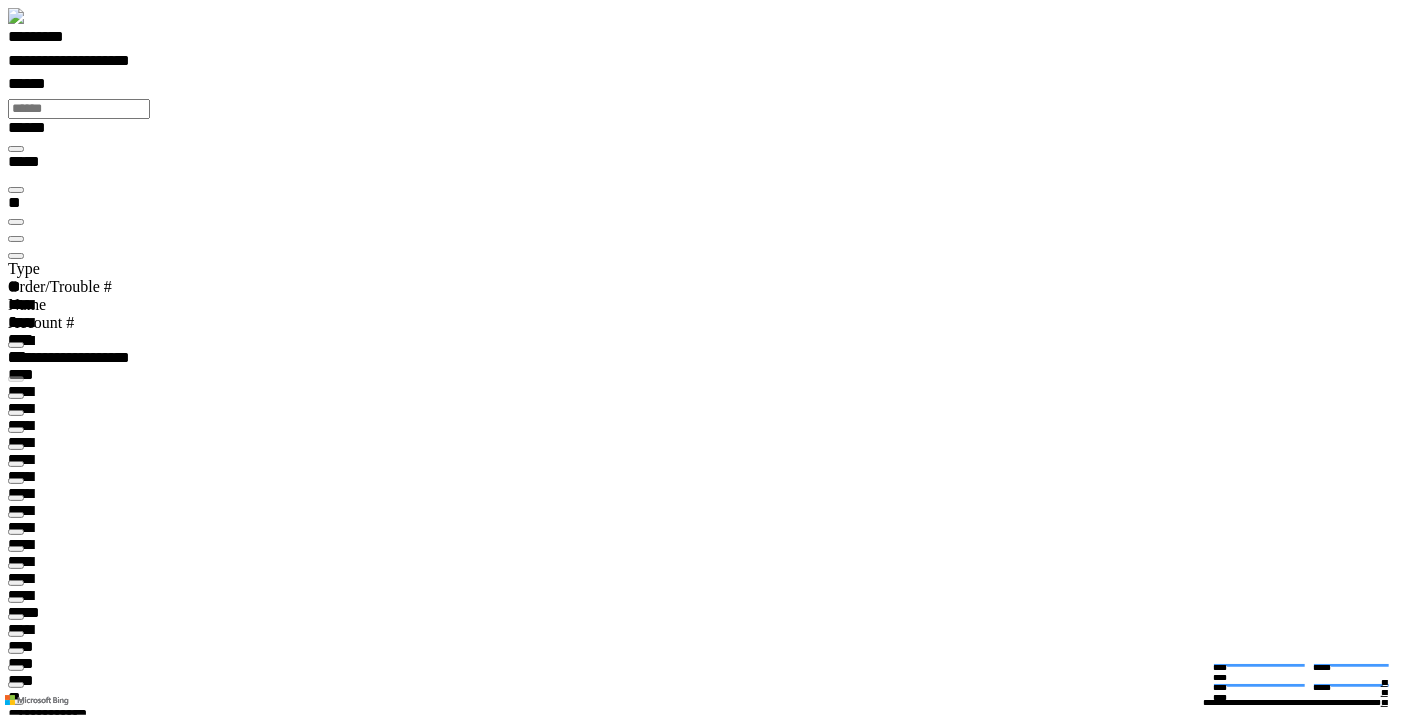 click at bounding box center [16, 10132] 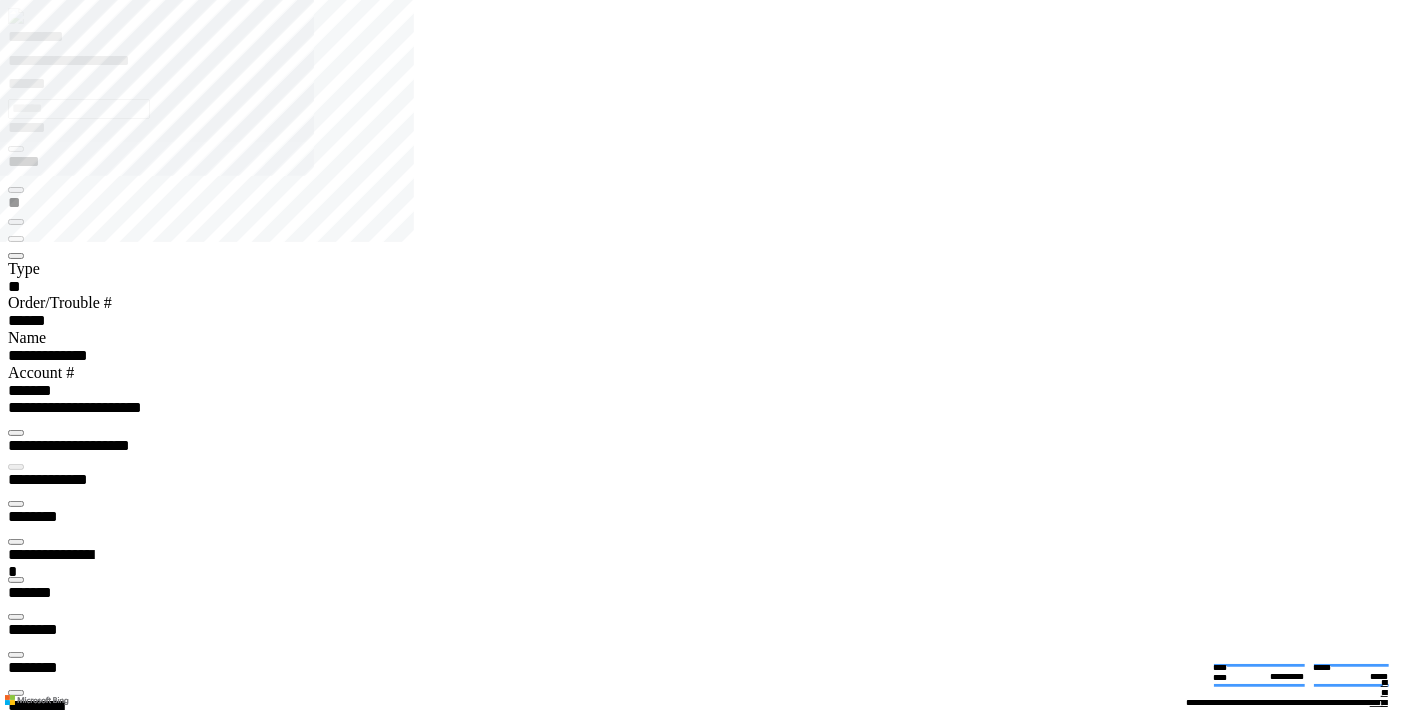 click on "**********" at bounding box center [39, 5150] 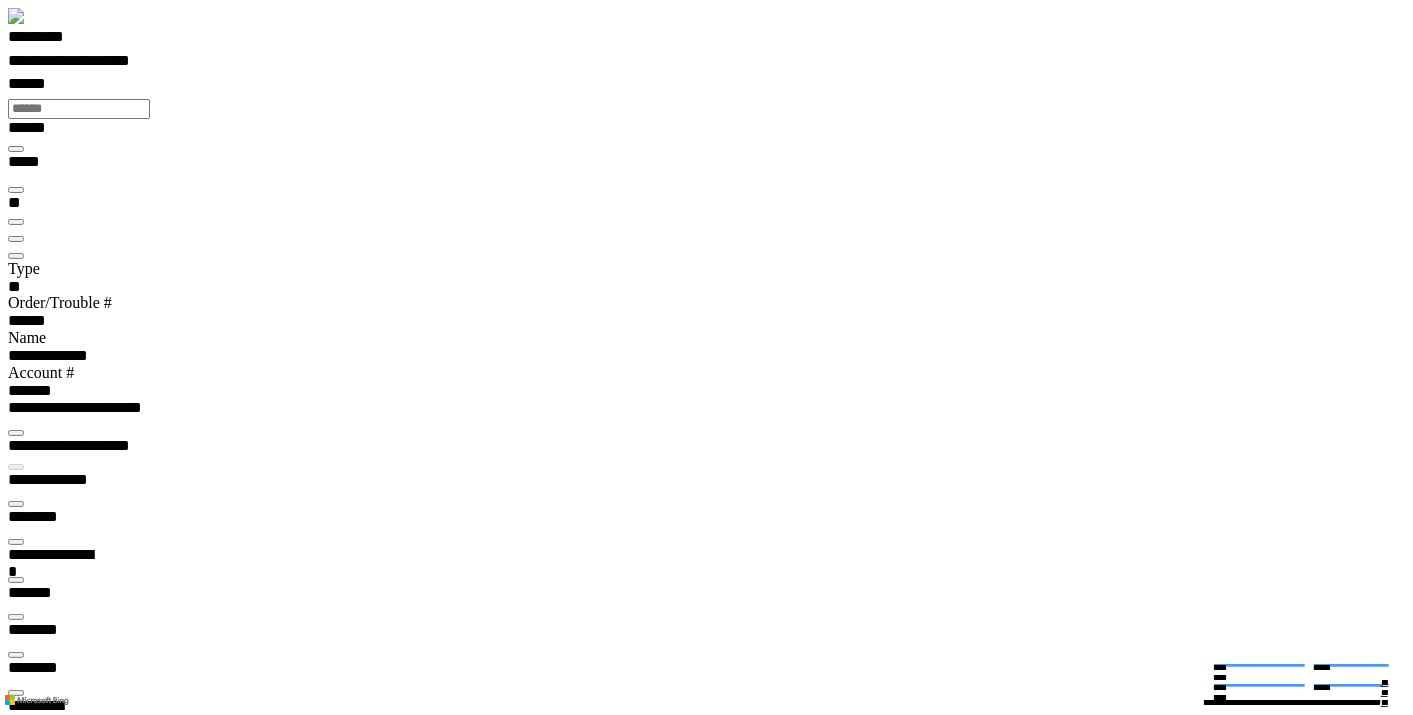 click at bounding box center [16, 504] 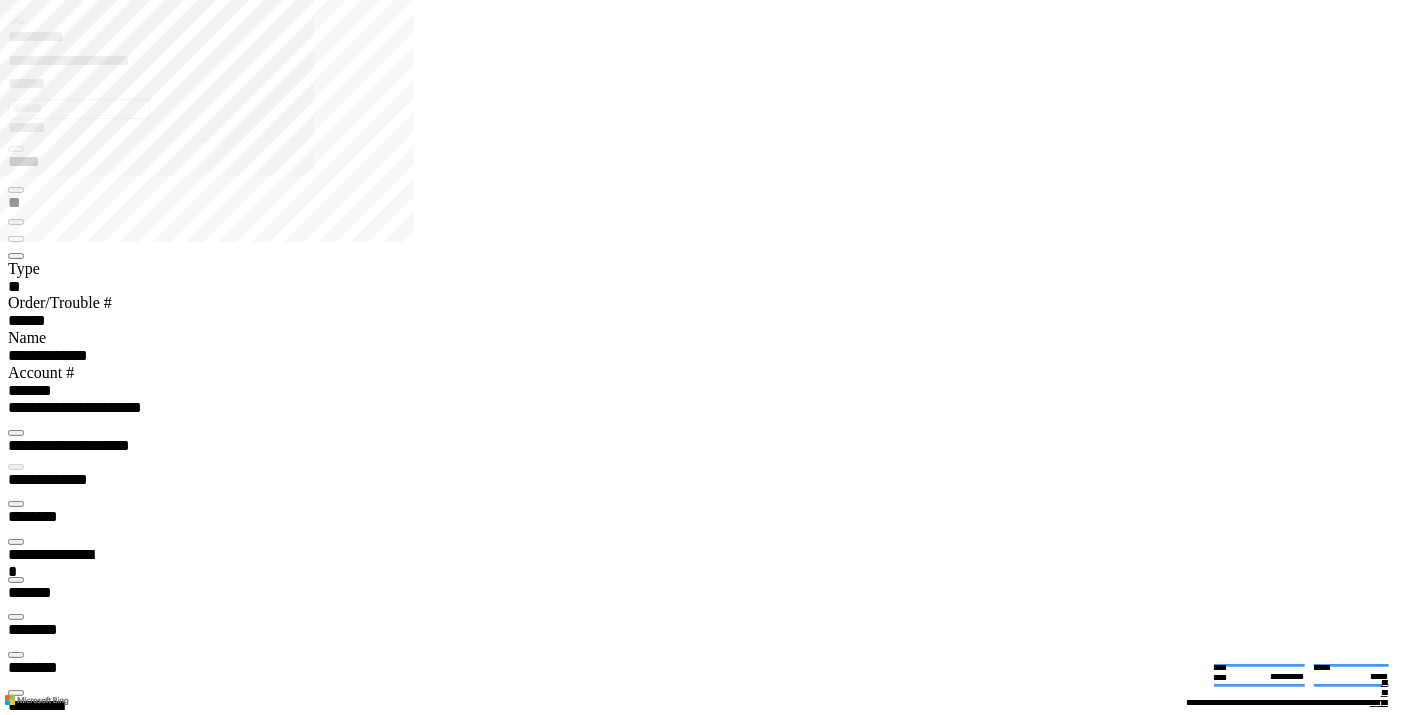 click at bounding box center [16, 5119] 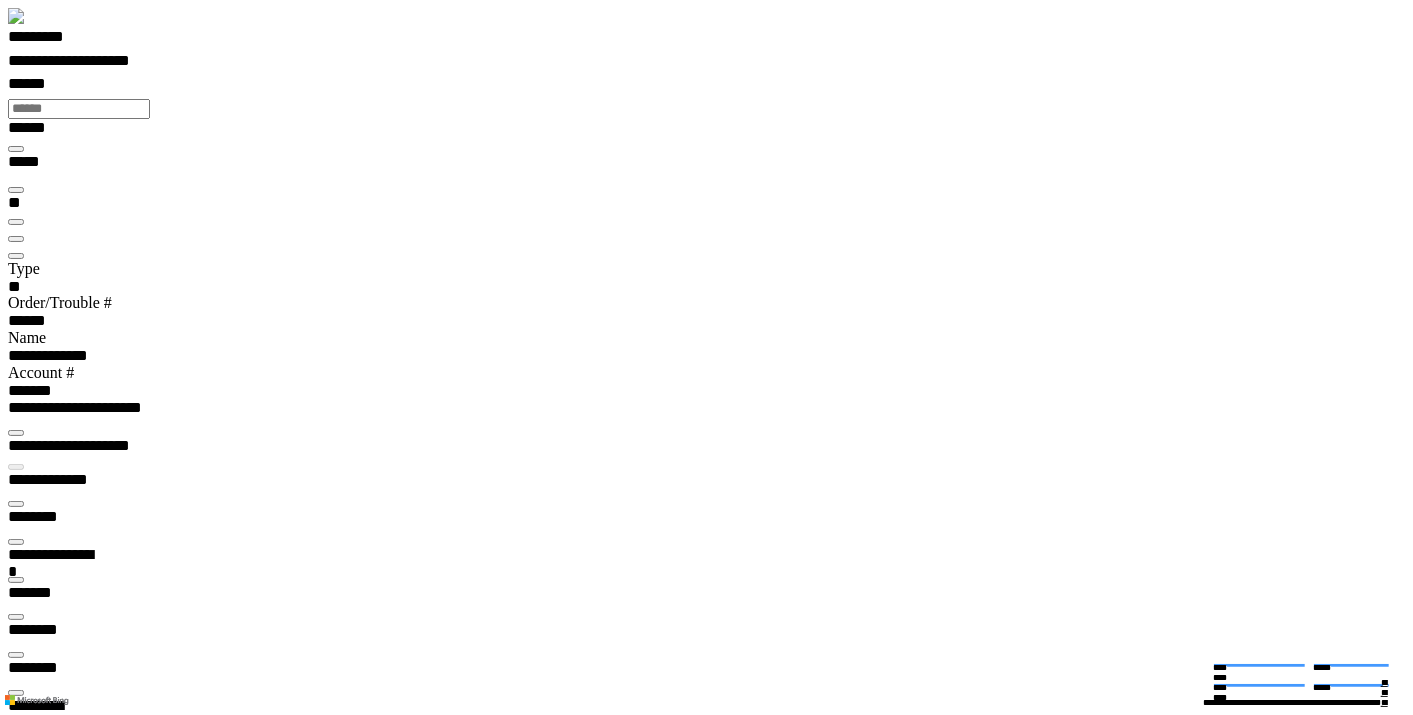 click at bounding box center [16, 504] 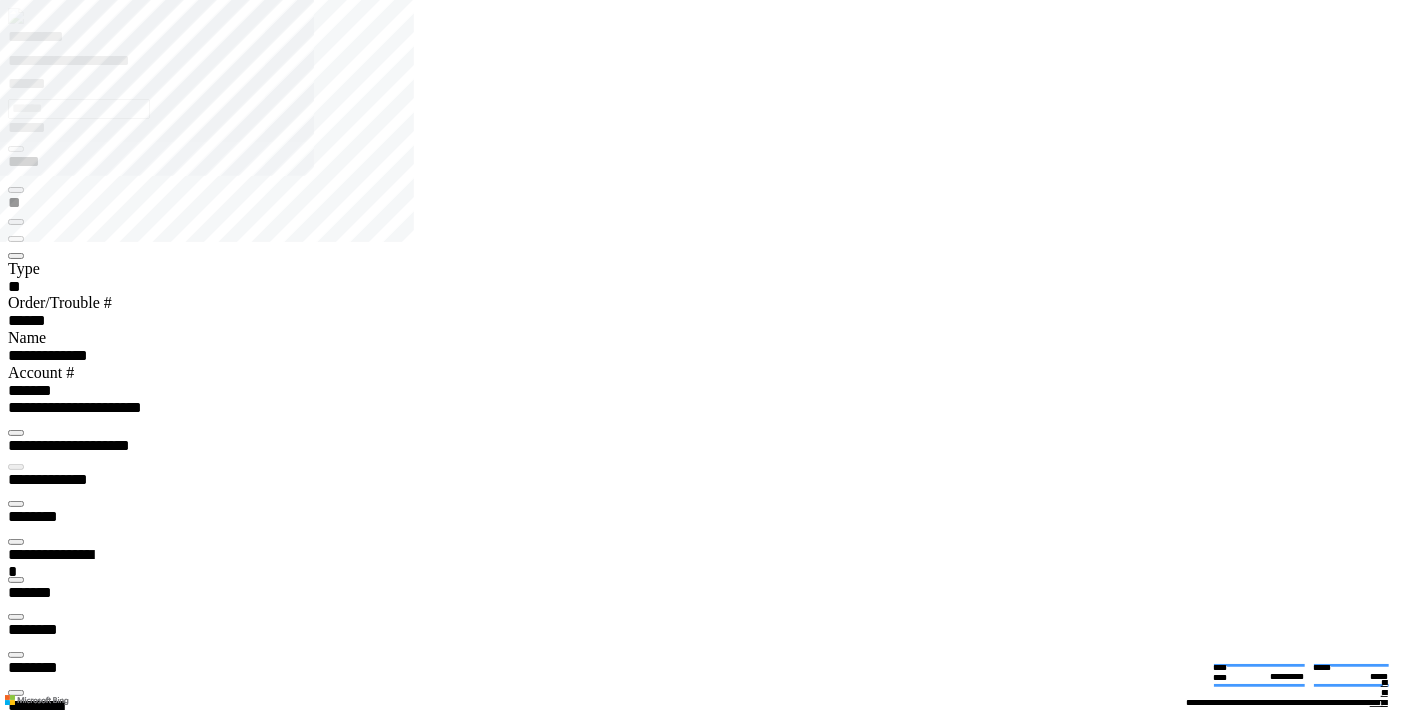 click at bounding box center [16, 5119] 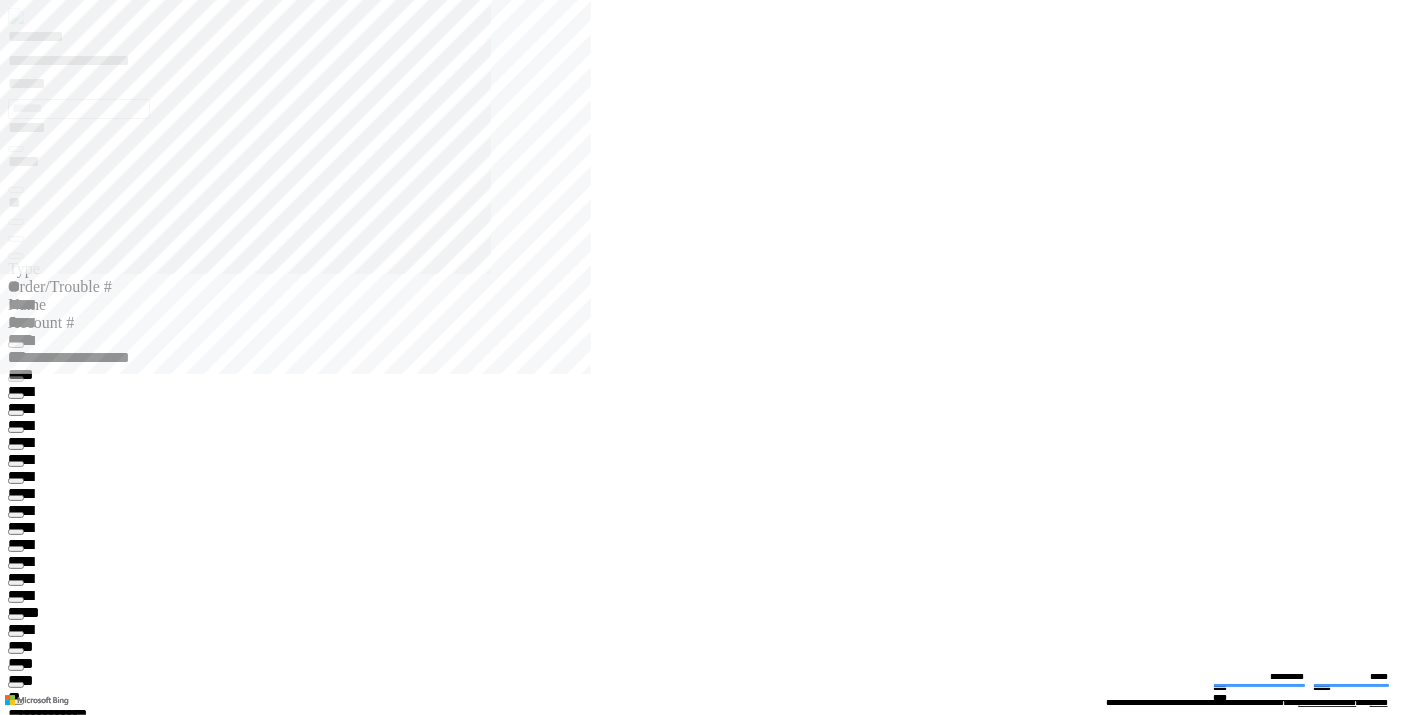 click on "**********" at bounding box center [66, 12209] 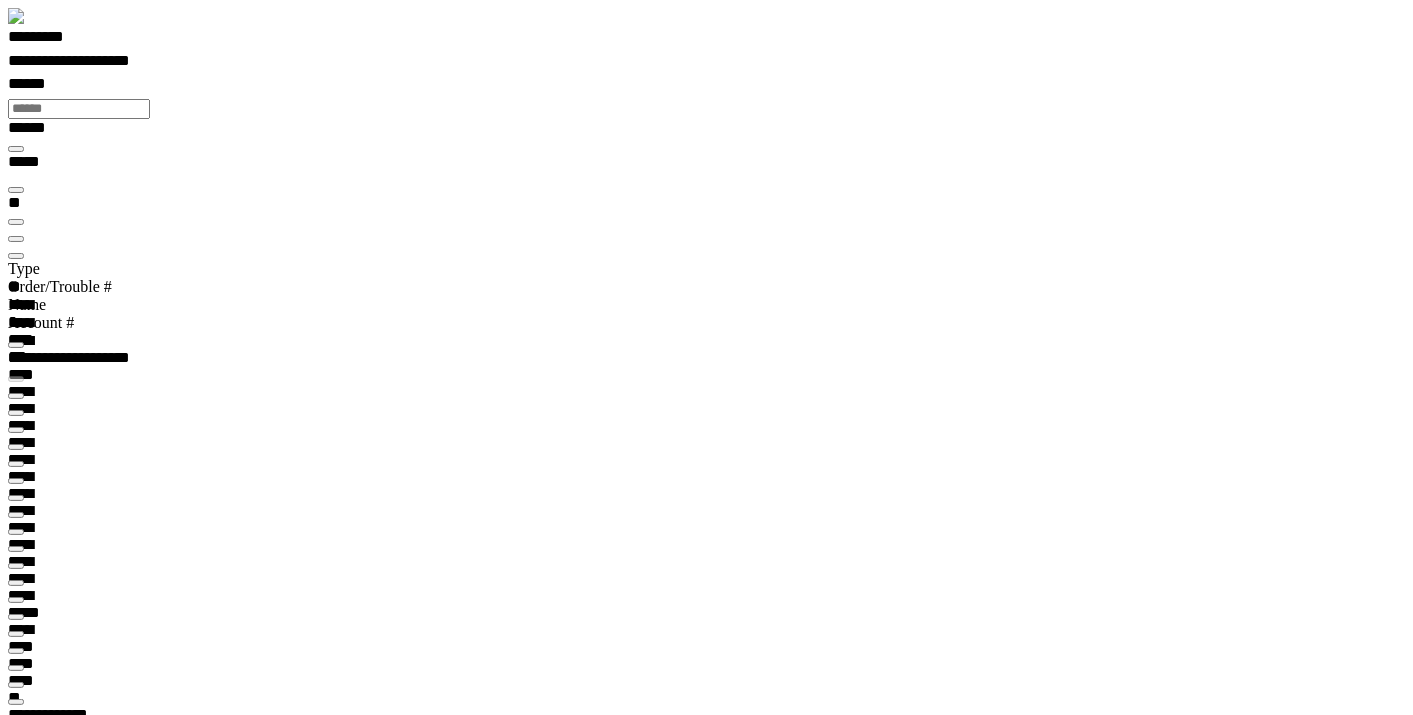 scroll, scrollTop: 99969, scrollLeft: 99788, axis: both 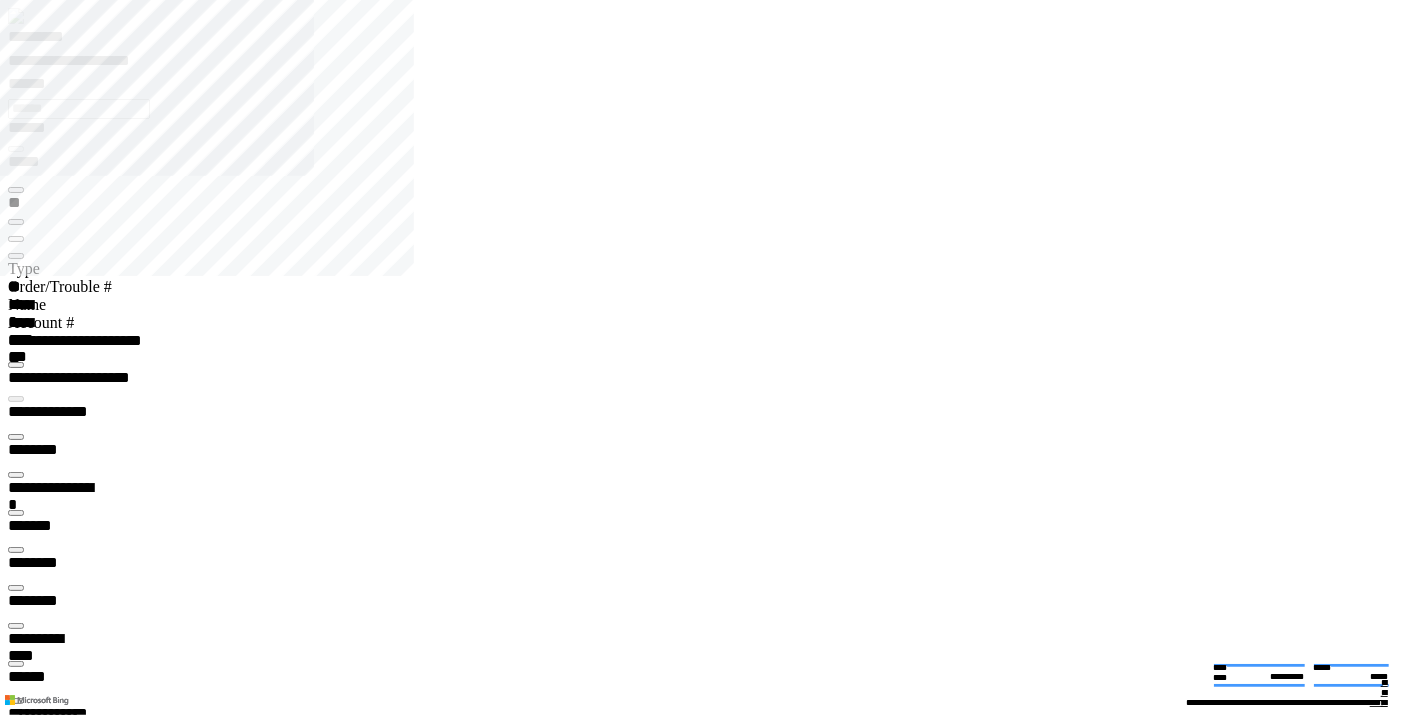 type on "*******" 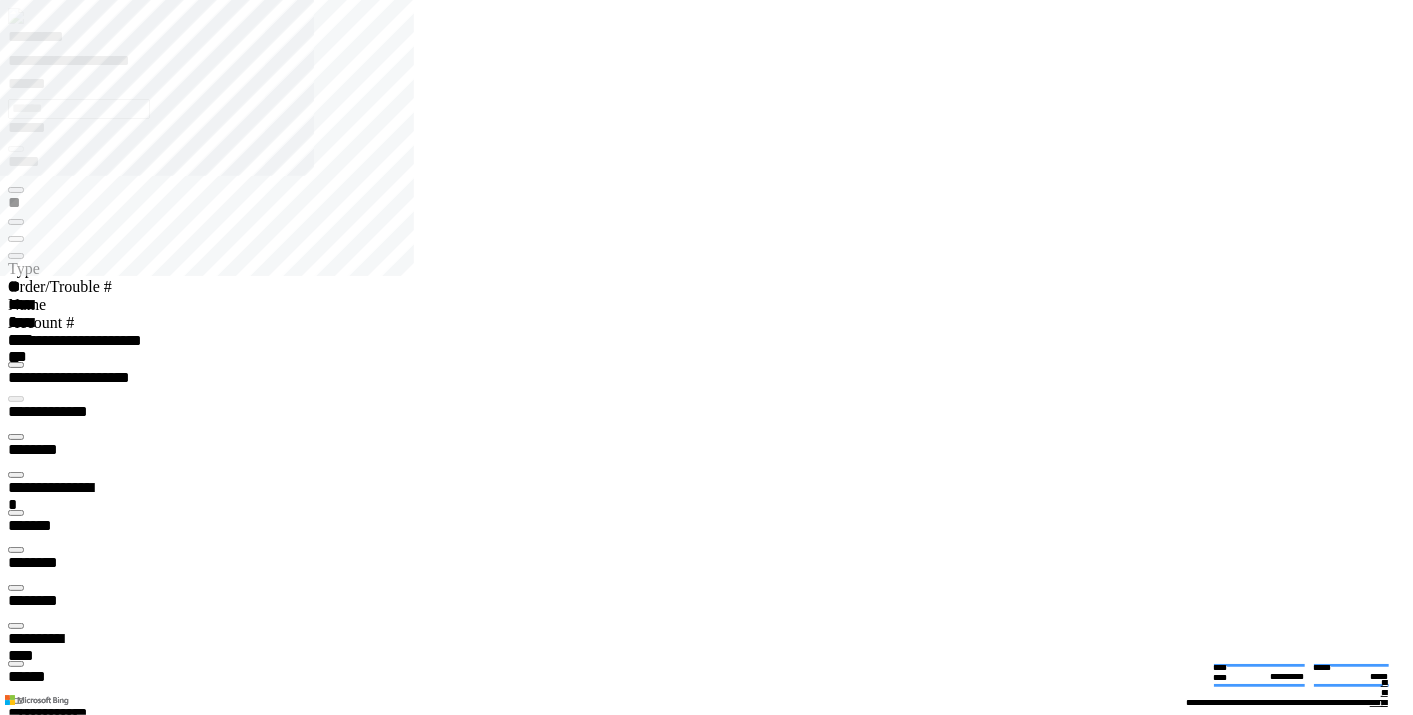 scroll, scrollTop: 31, scrollLeft: 203, axis: both 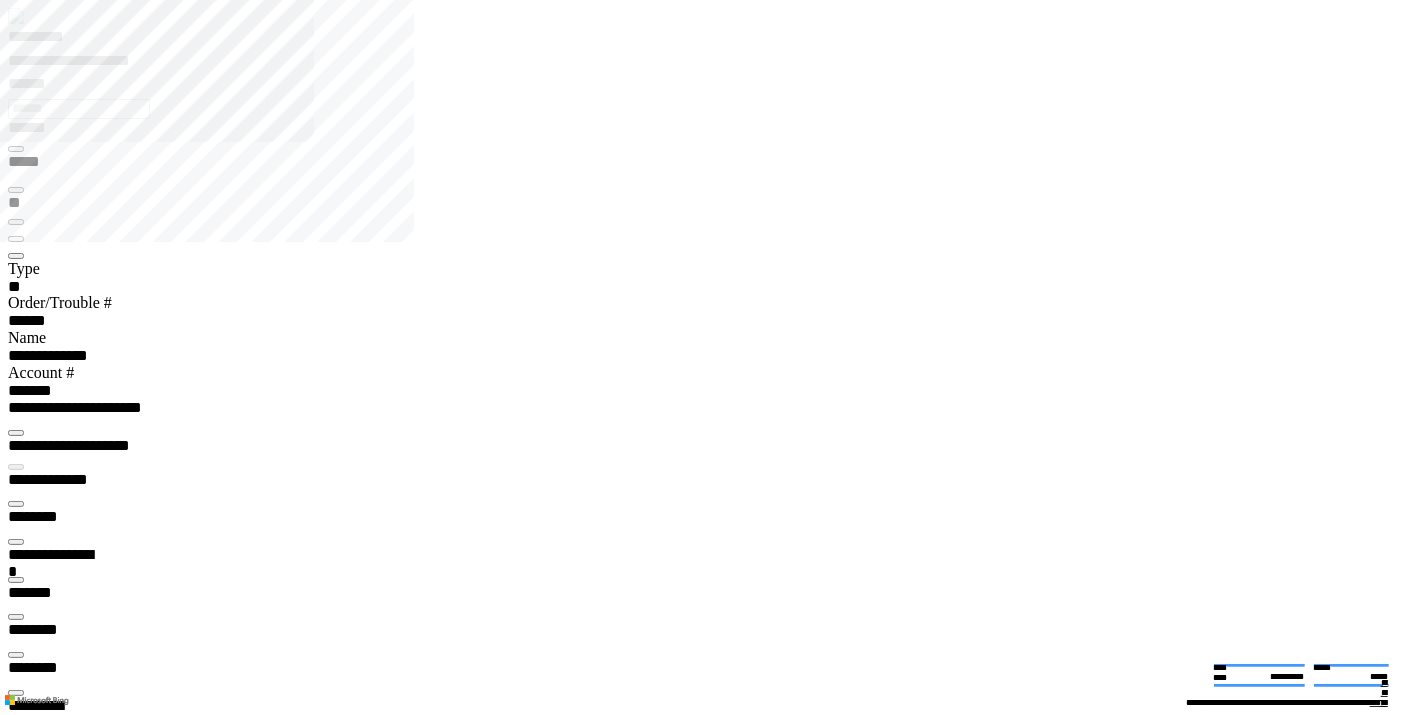click at bounding box center [16, 4154] 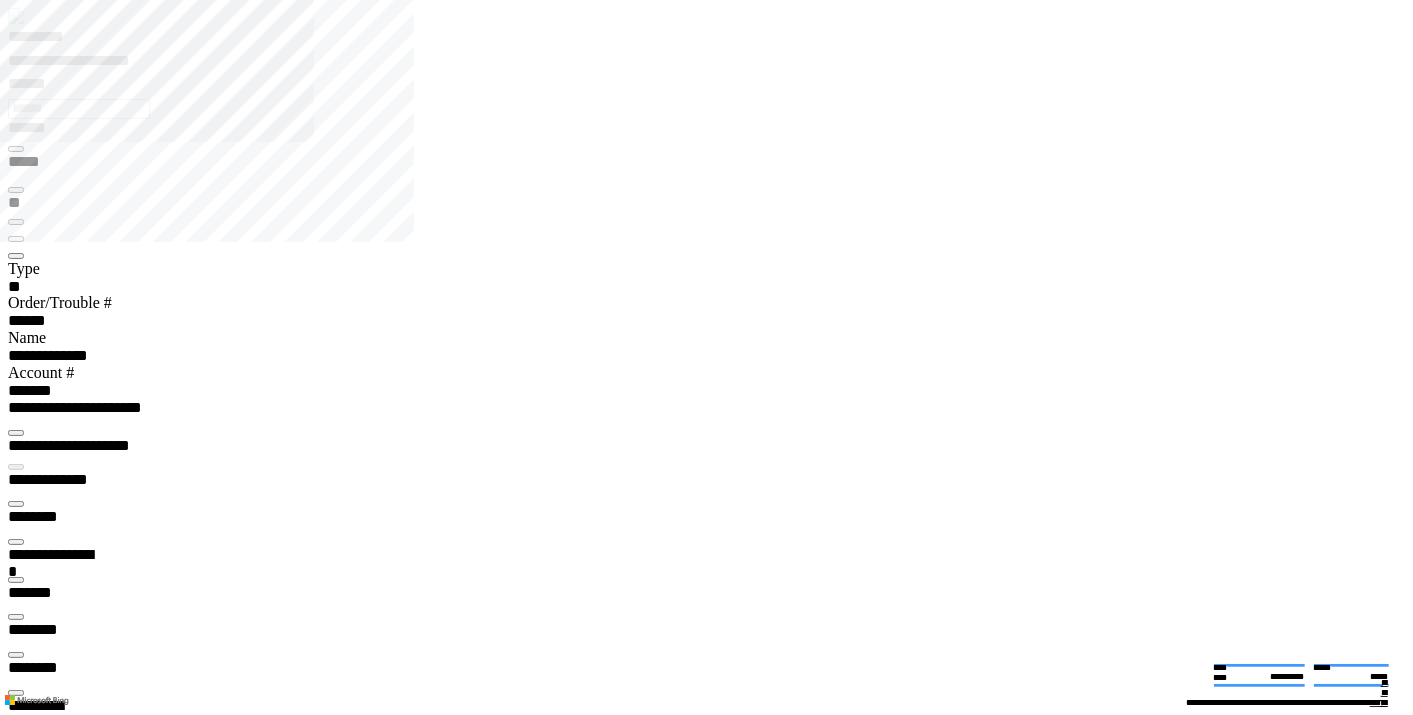type on "*********" 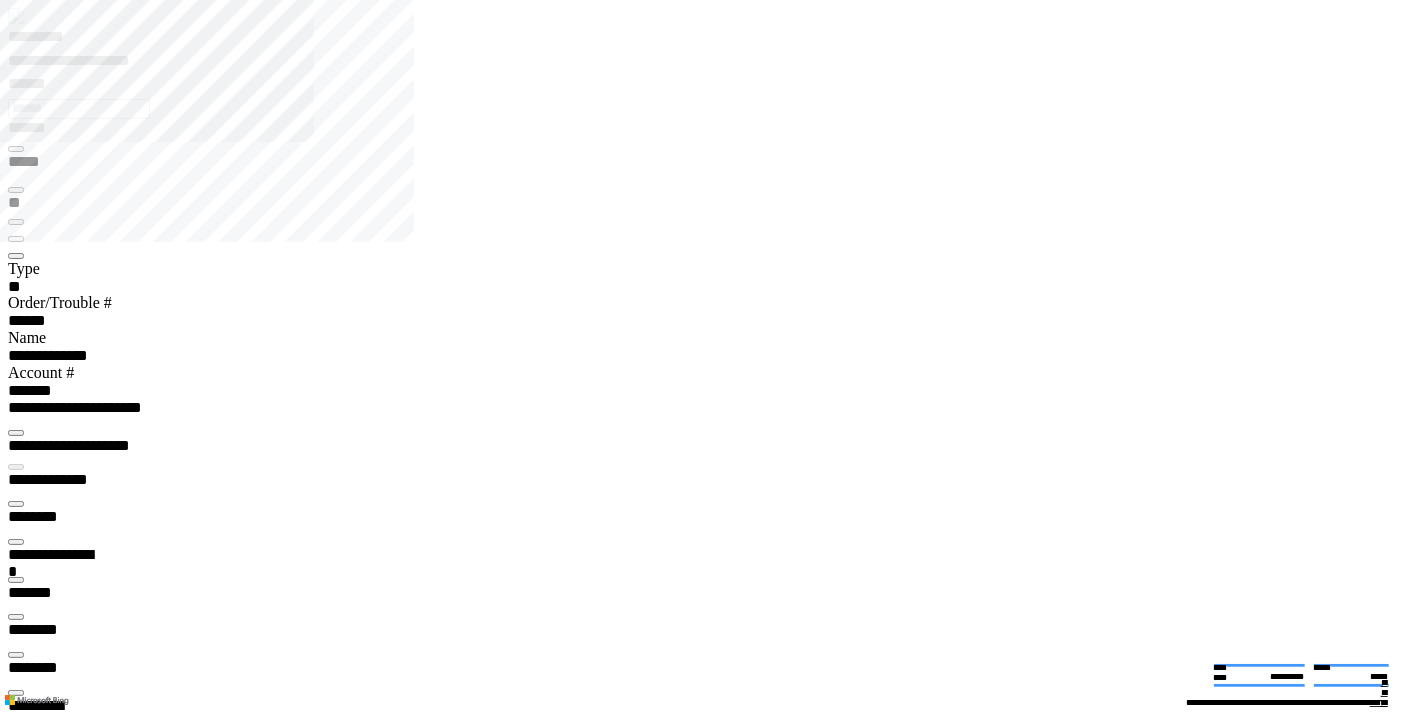 click at bounding box center [16, 29389] 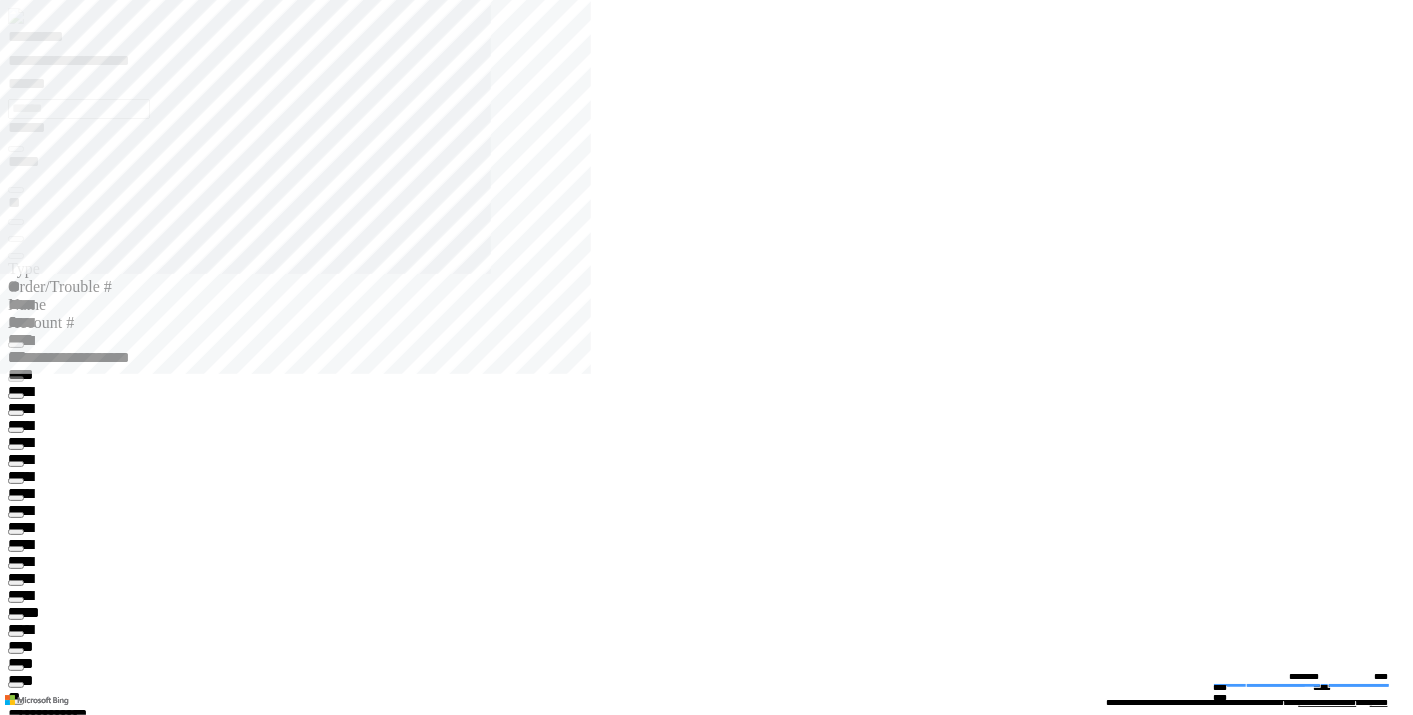 click at bounding box center (16, 10589) 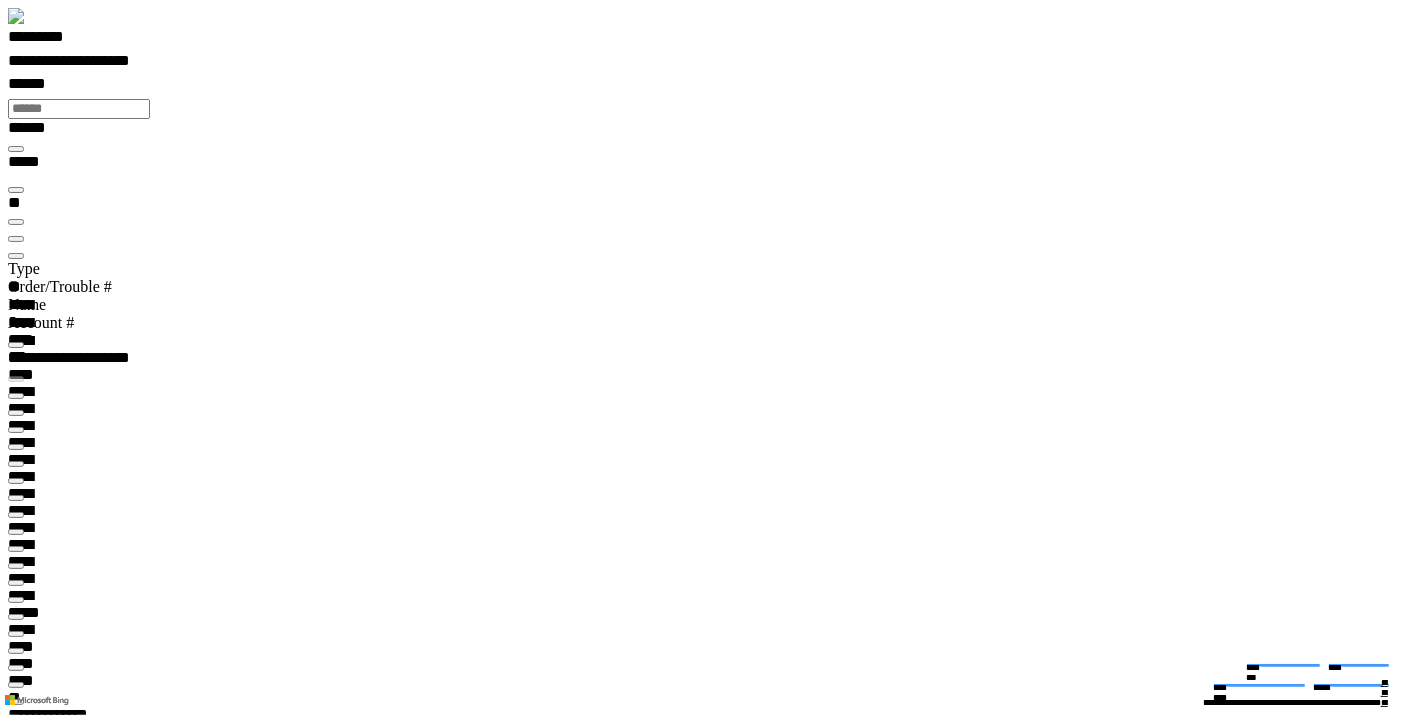 click at bounding box center [33, 16059] 